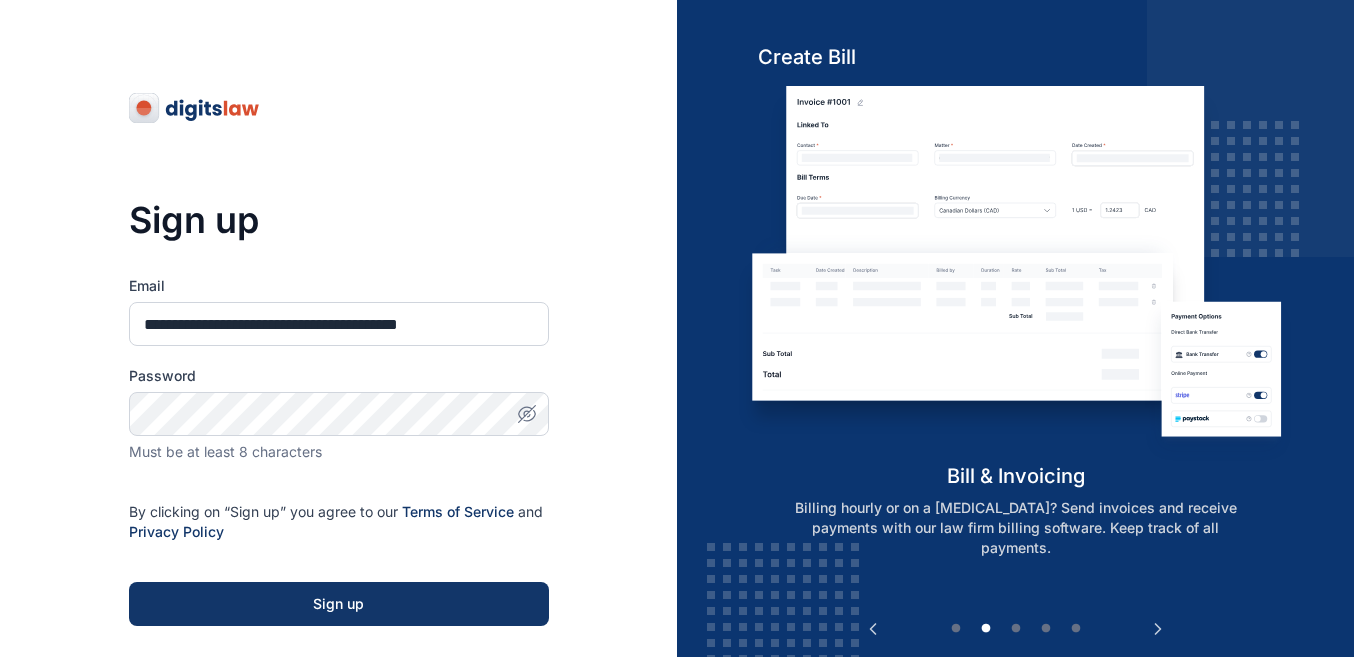 scroll, scrollTop: 0, scrollLeft: 0, axis: both 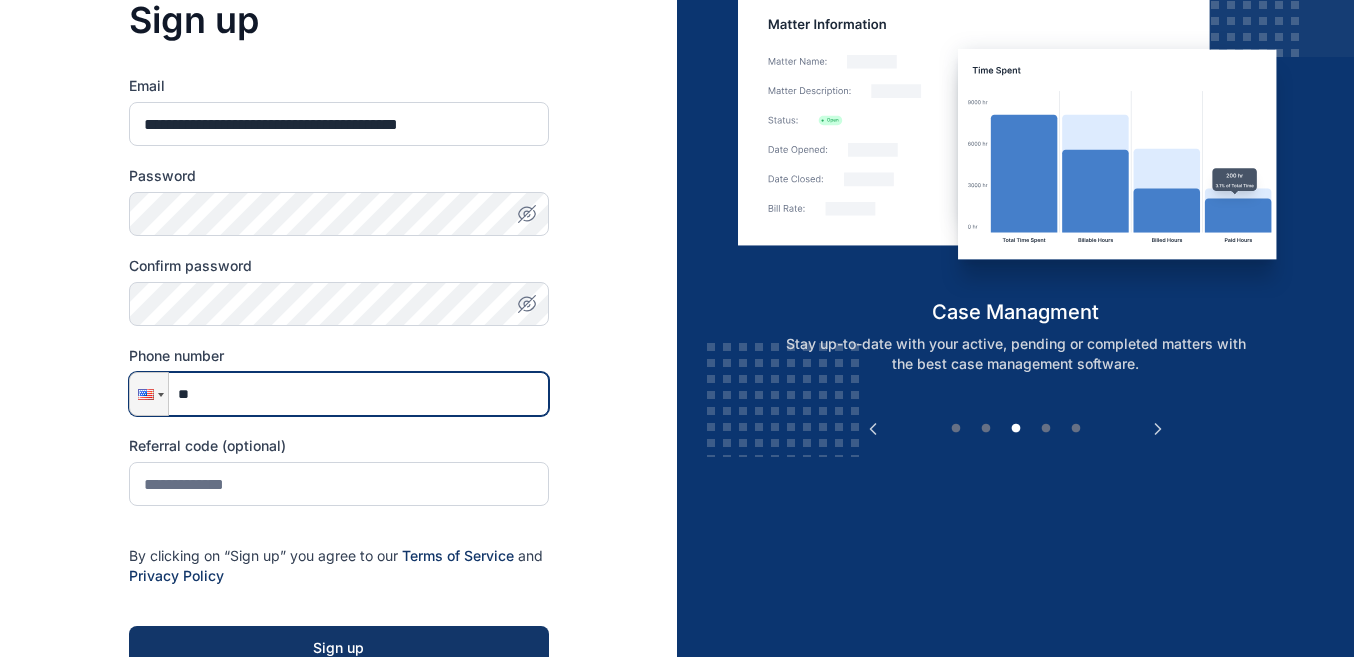 click on "**" at bounding box center [339, 394] 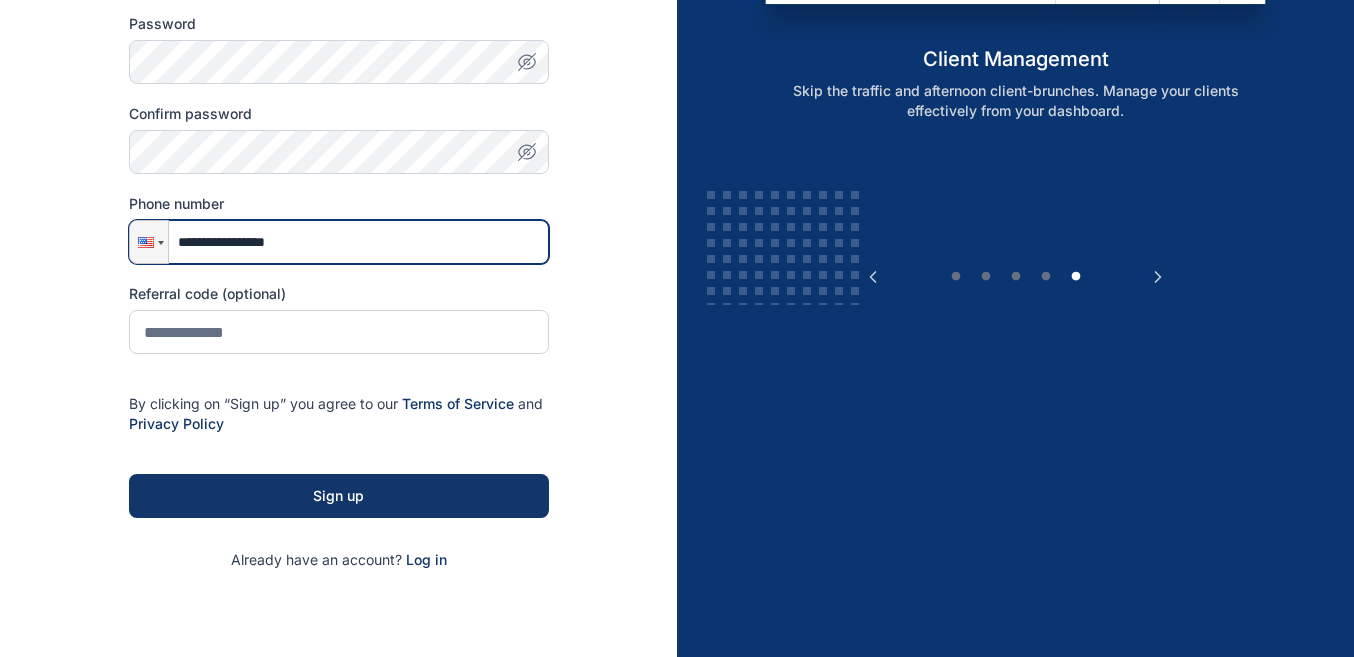 scroll, scrollTop: 400, scrollLeft: 0, axis: vertical 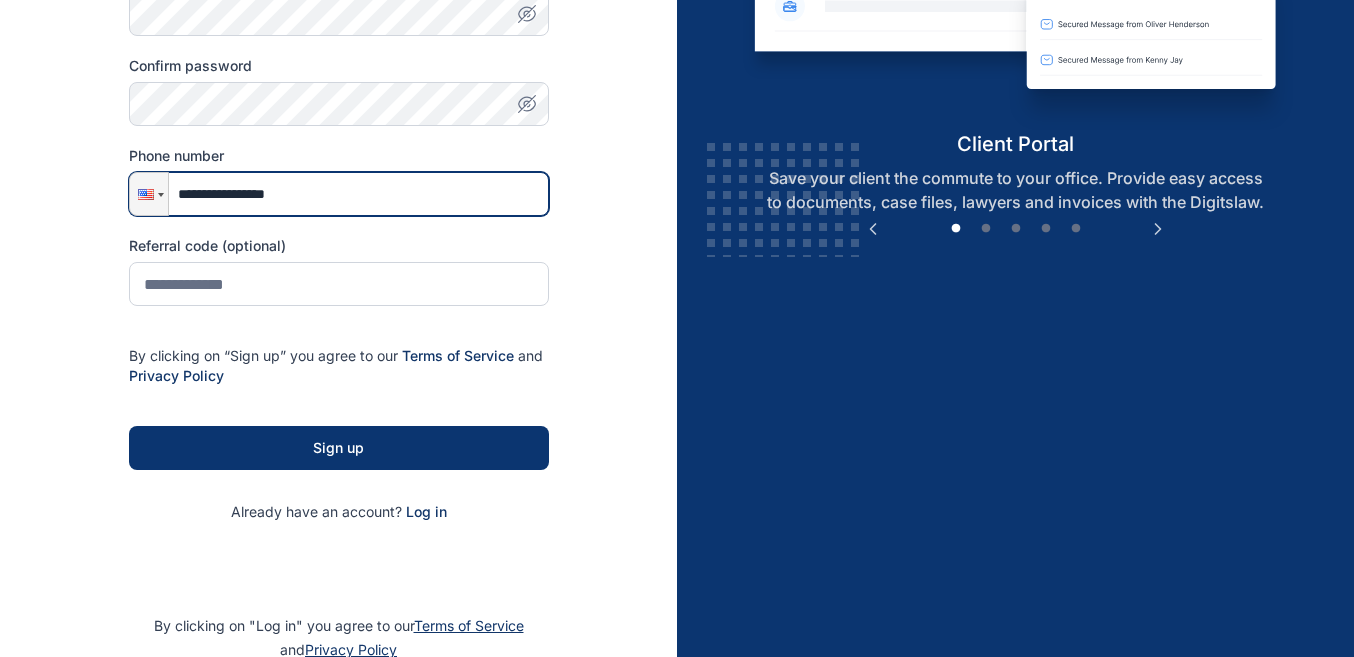 type on "**********" 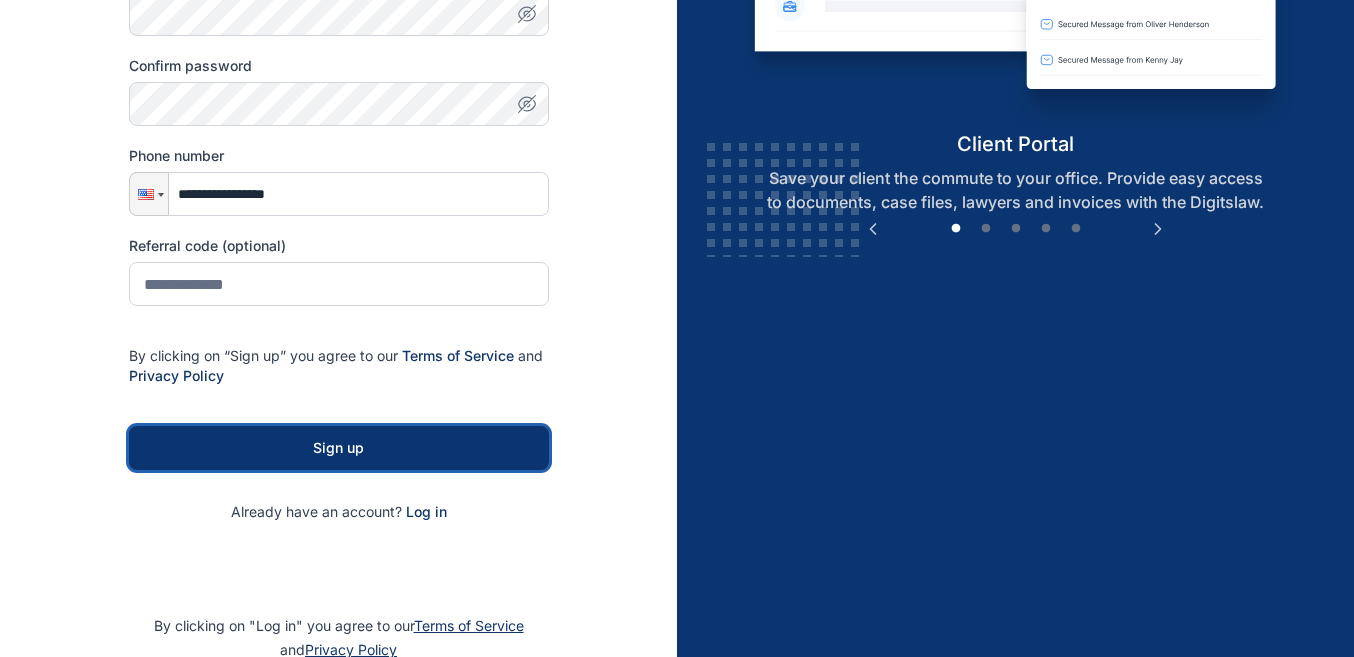 click on "Sign up" at bounding box center [339, 448] 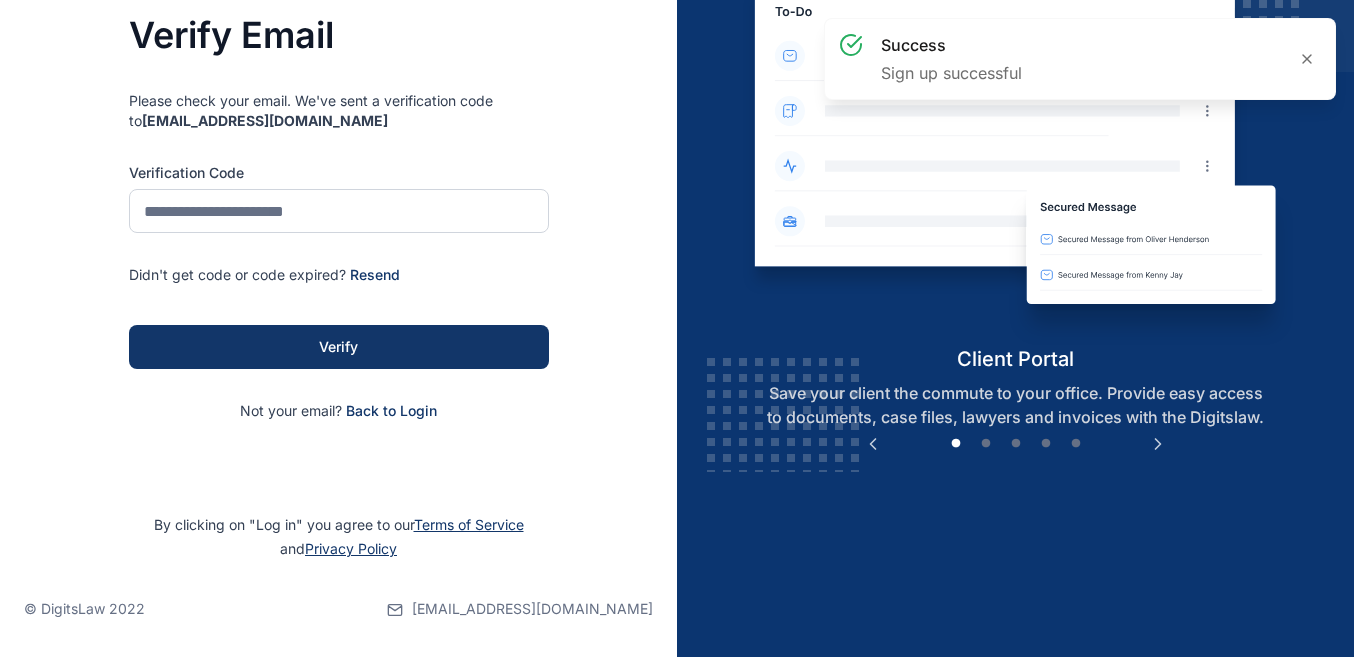 scroll, scrollTop: 0, scrollLeft: 0, axis: both 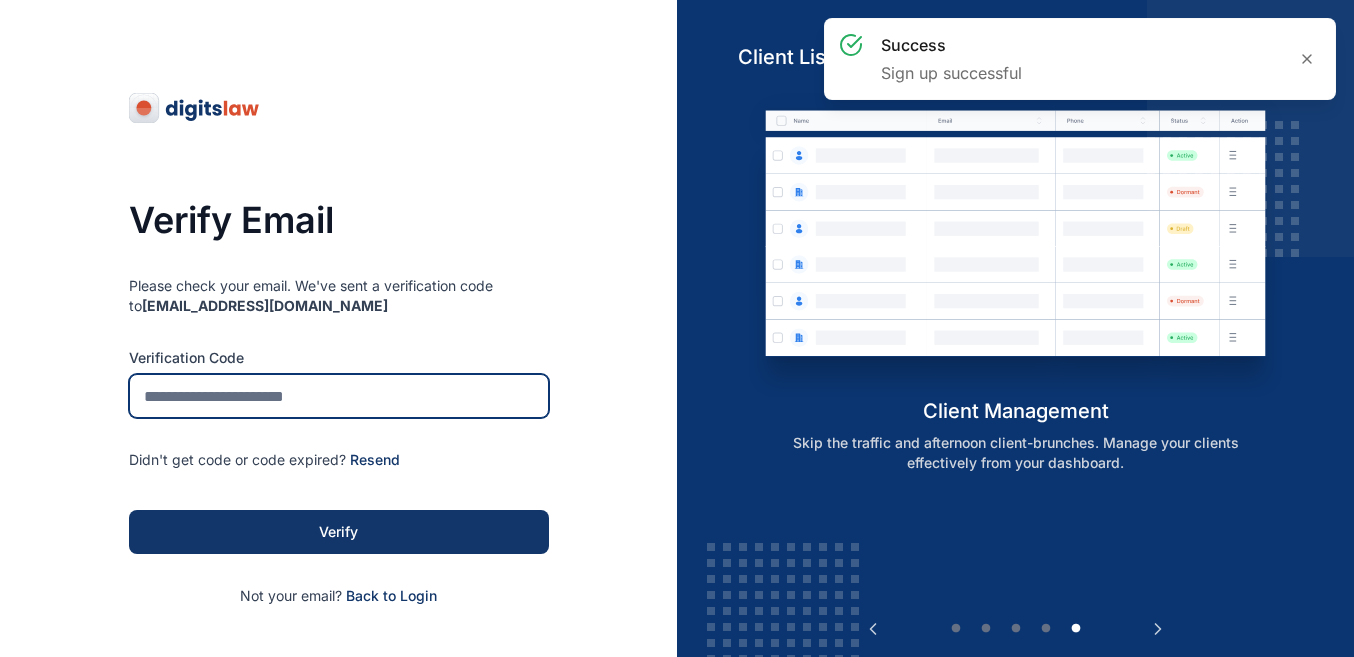 click at bounding box center (339, 396) 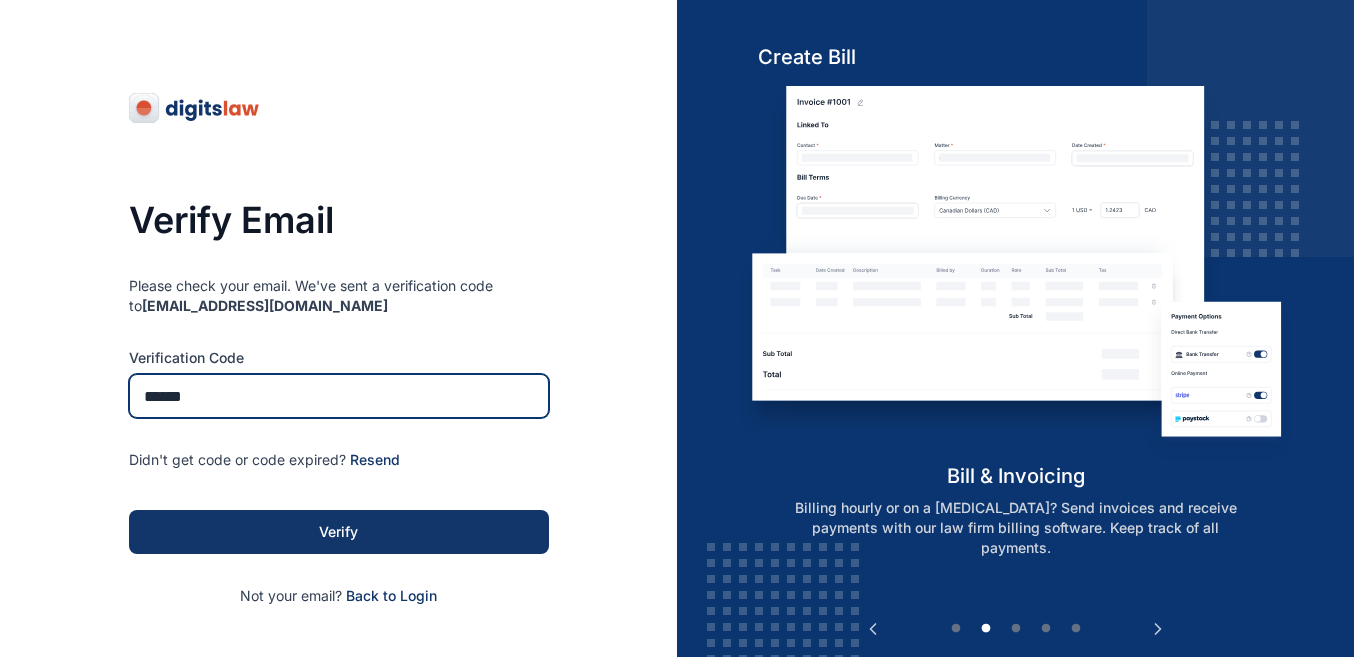 type on "******" 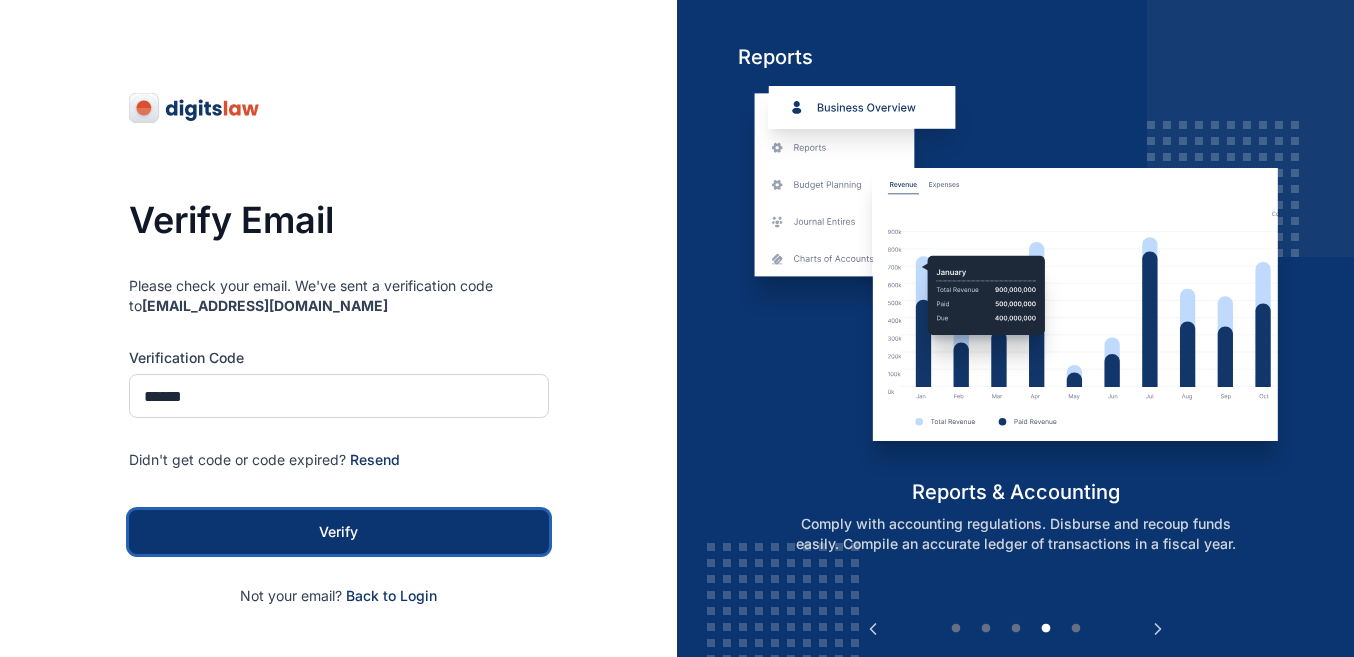 click on "Verify" at bounding box center (339, 532) 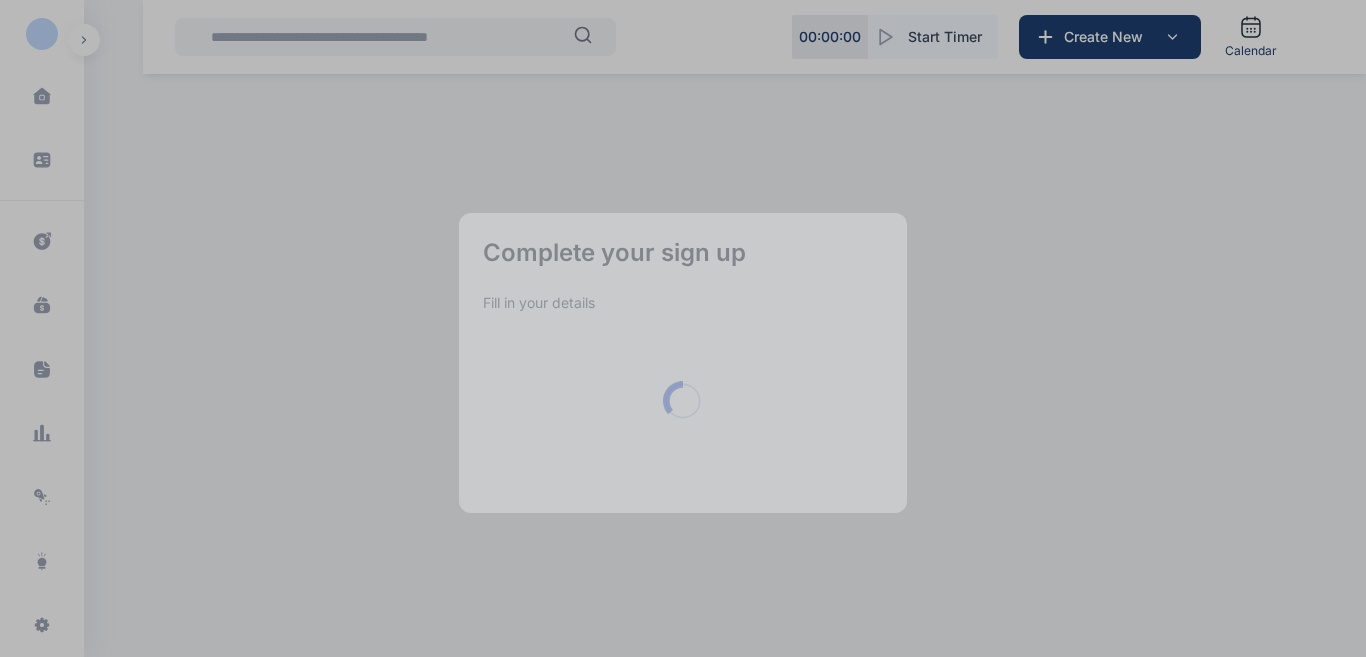 scroll, scrollTop: 0, scrollLeft: 0, axis: both 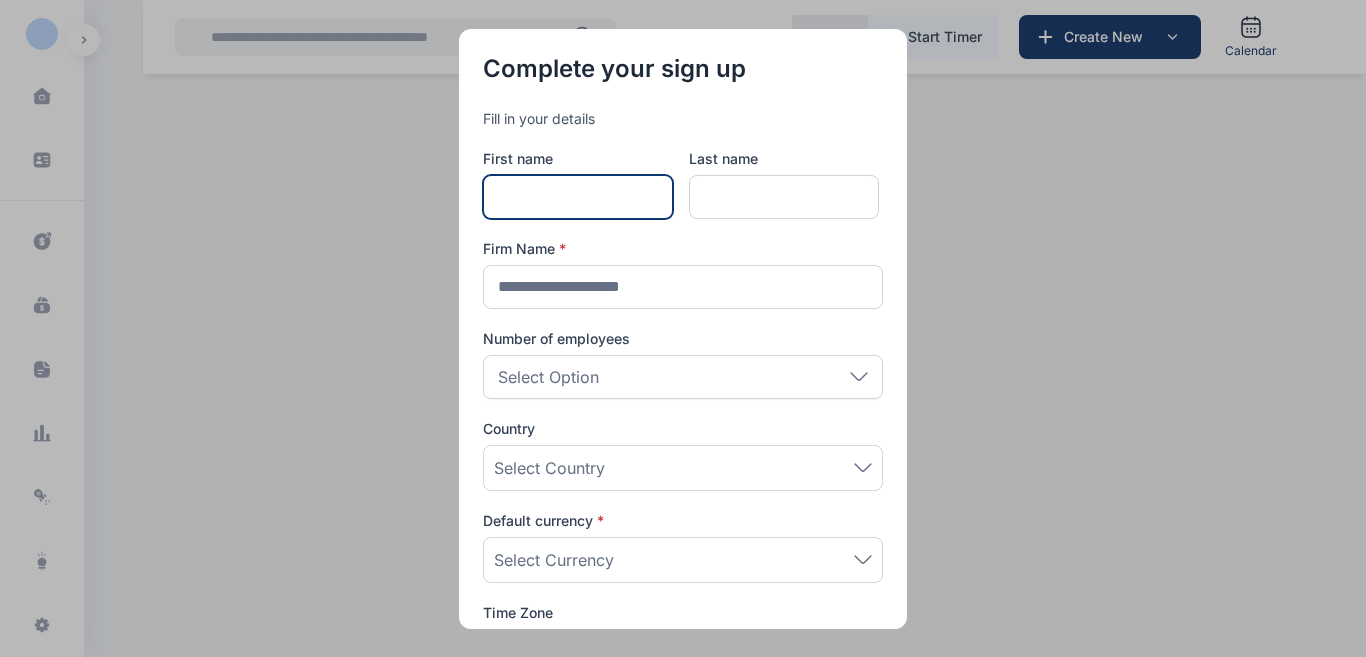 click at bounding box center [578, 197] 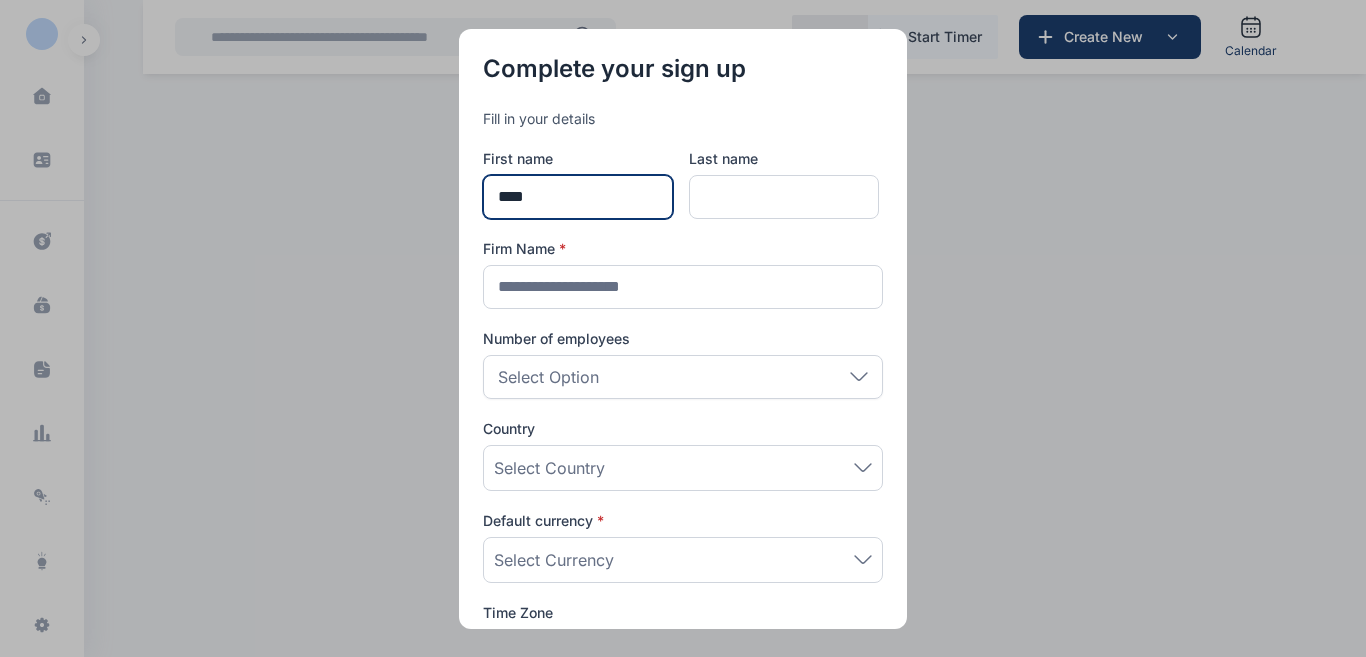 type on "****" 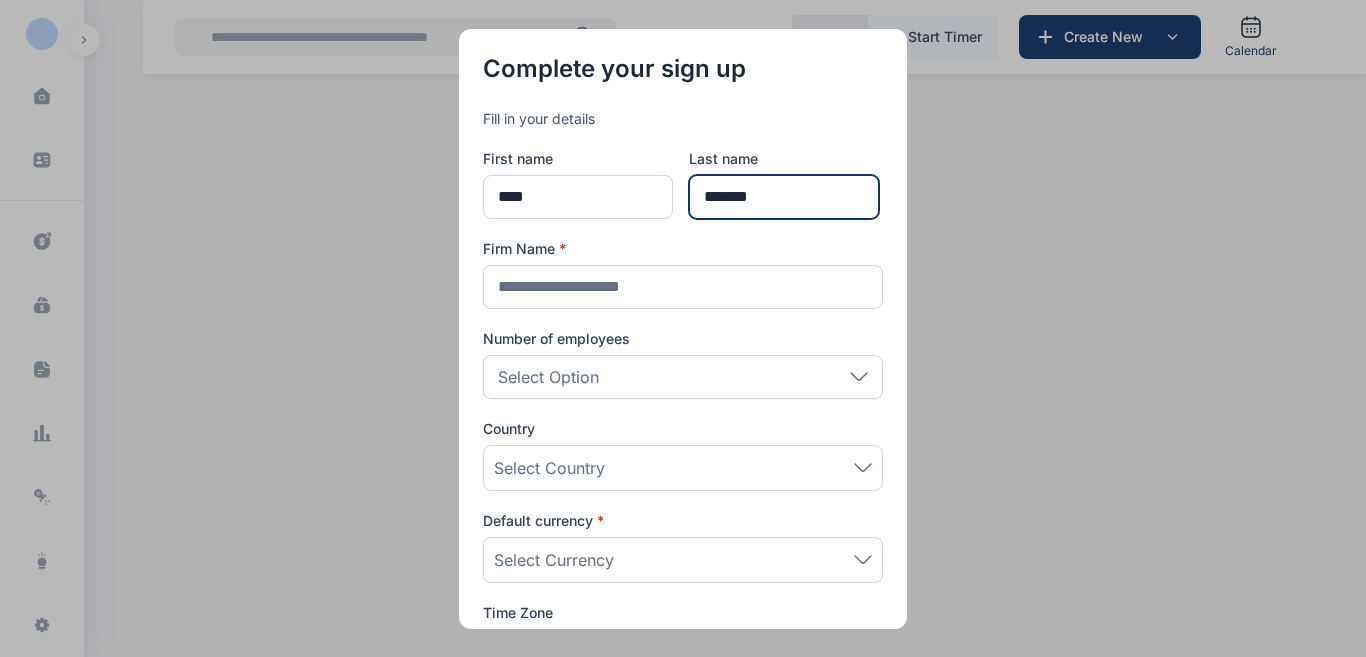 type on "*******" 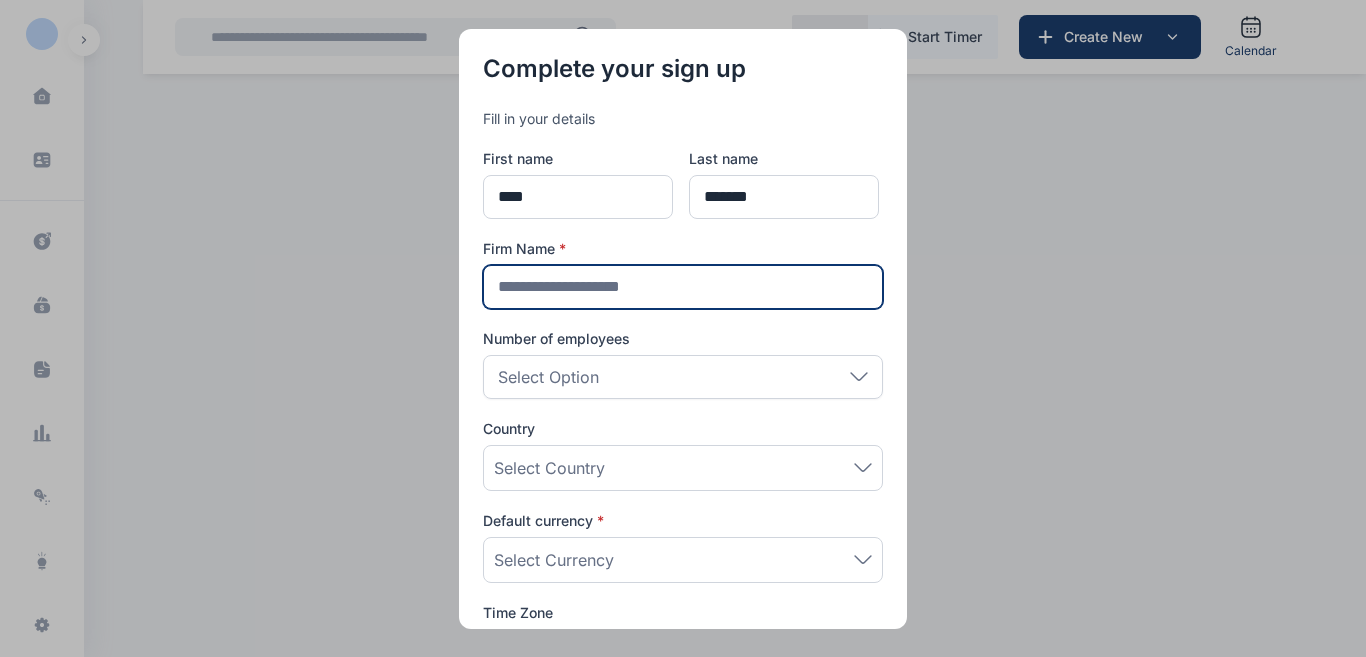 click at bounding box center [683, 287] 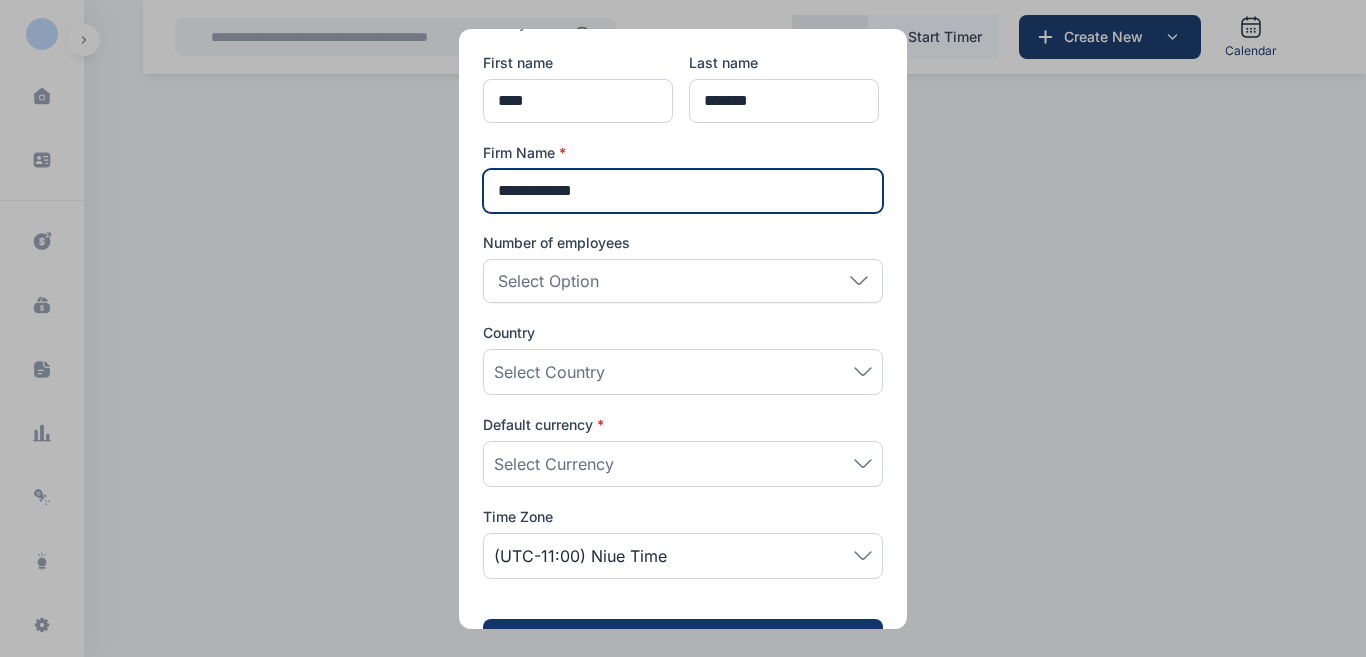 scroll, scrollTop: 154, scrollLeft: 0, axis: vertical 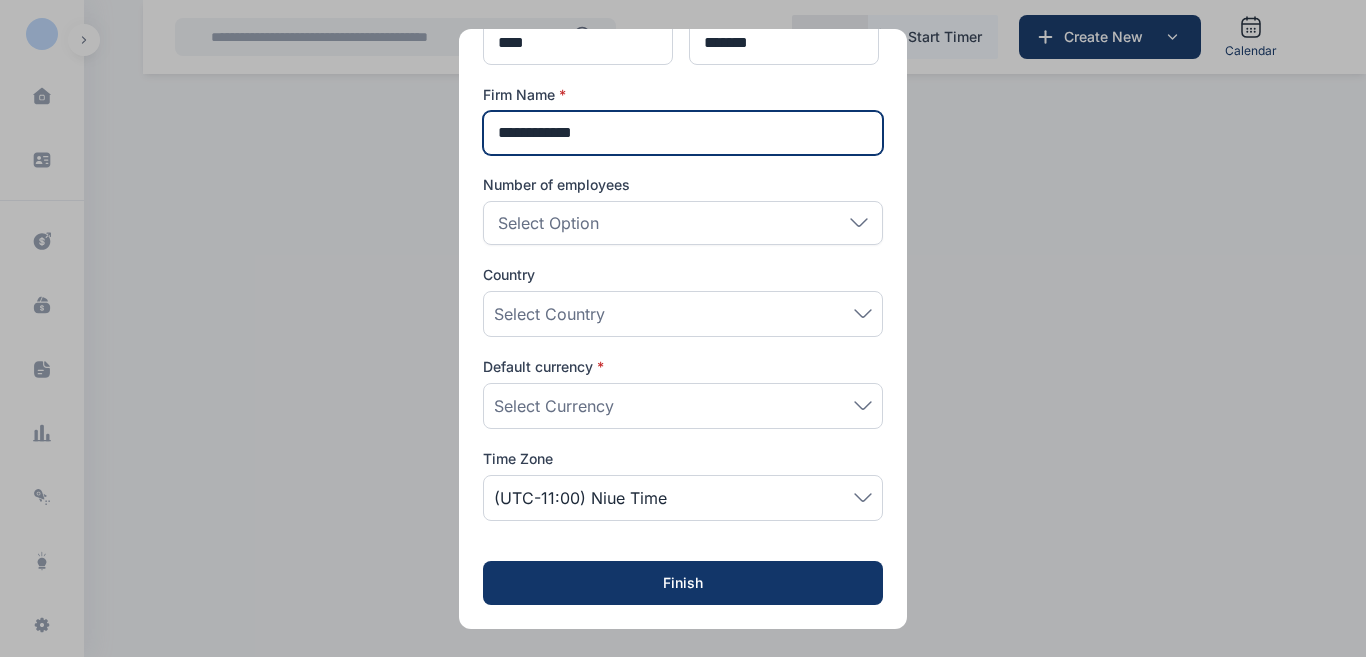 type on "**********" 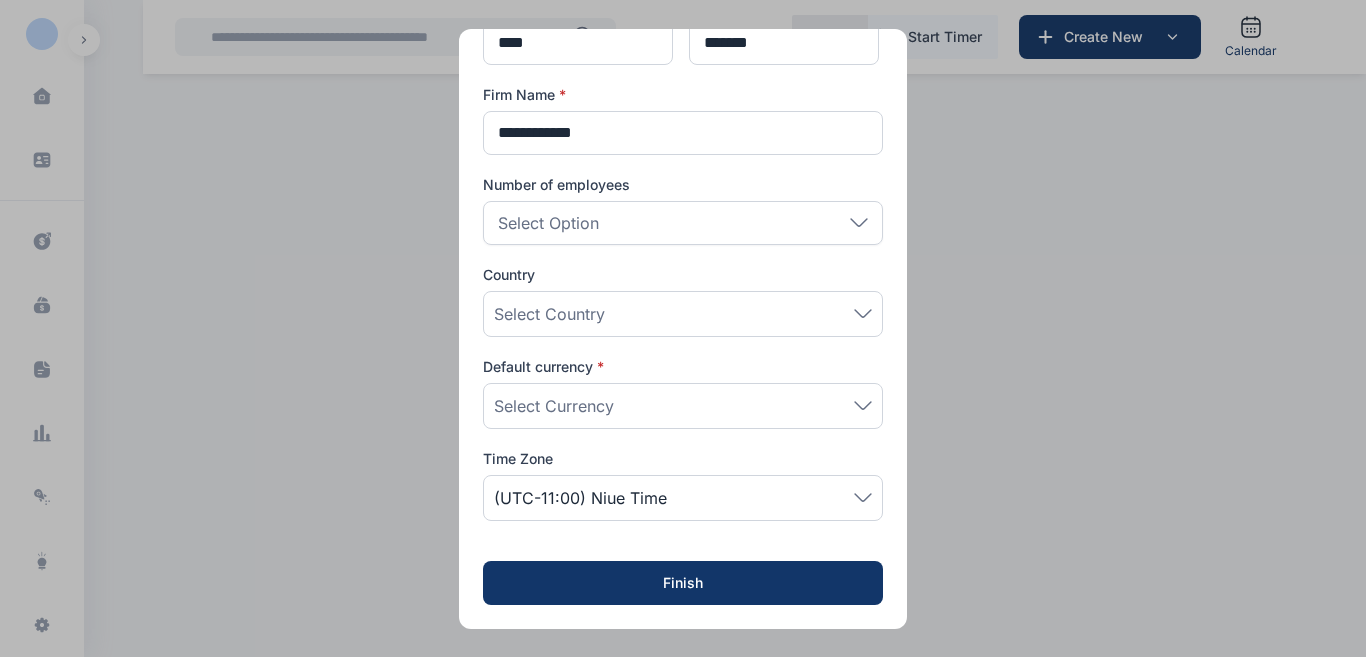 click on "Select Currency" at bounding box center [683, 406] 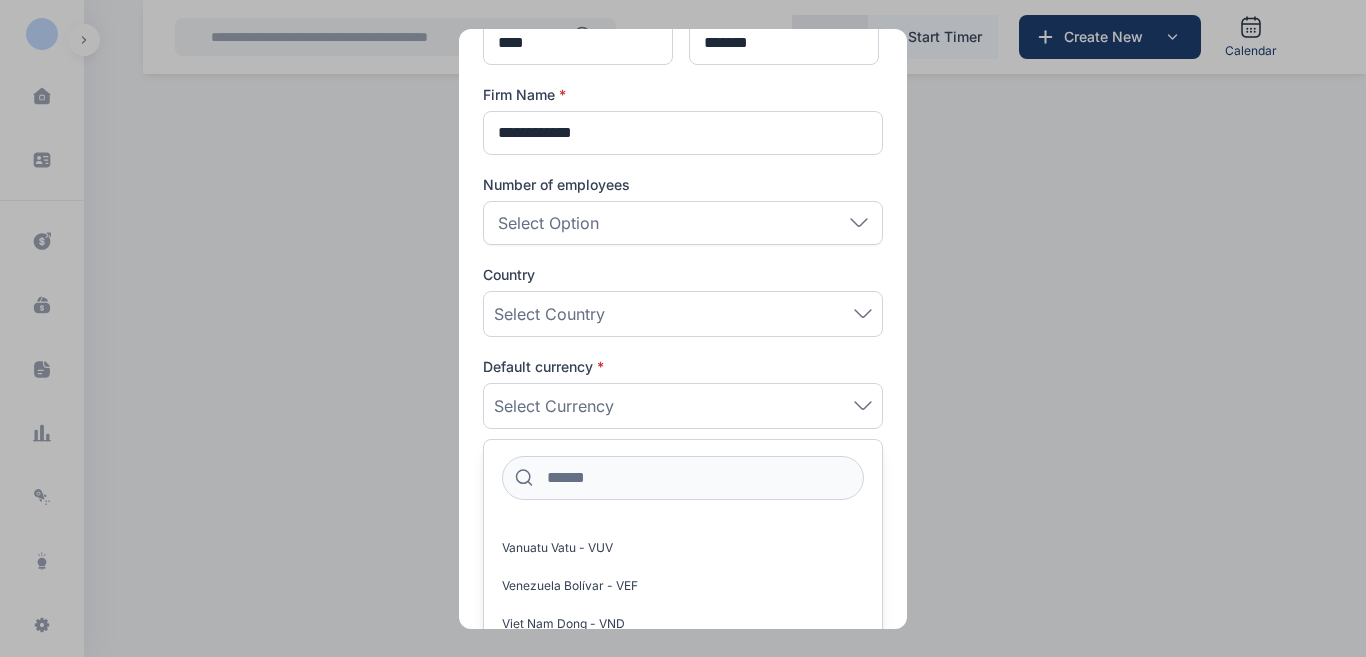 scroll, scrollTop: 6000, scrollLeft: 0, axis: vertical 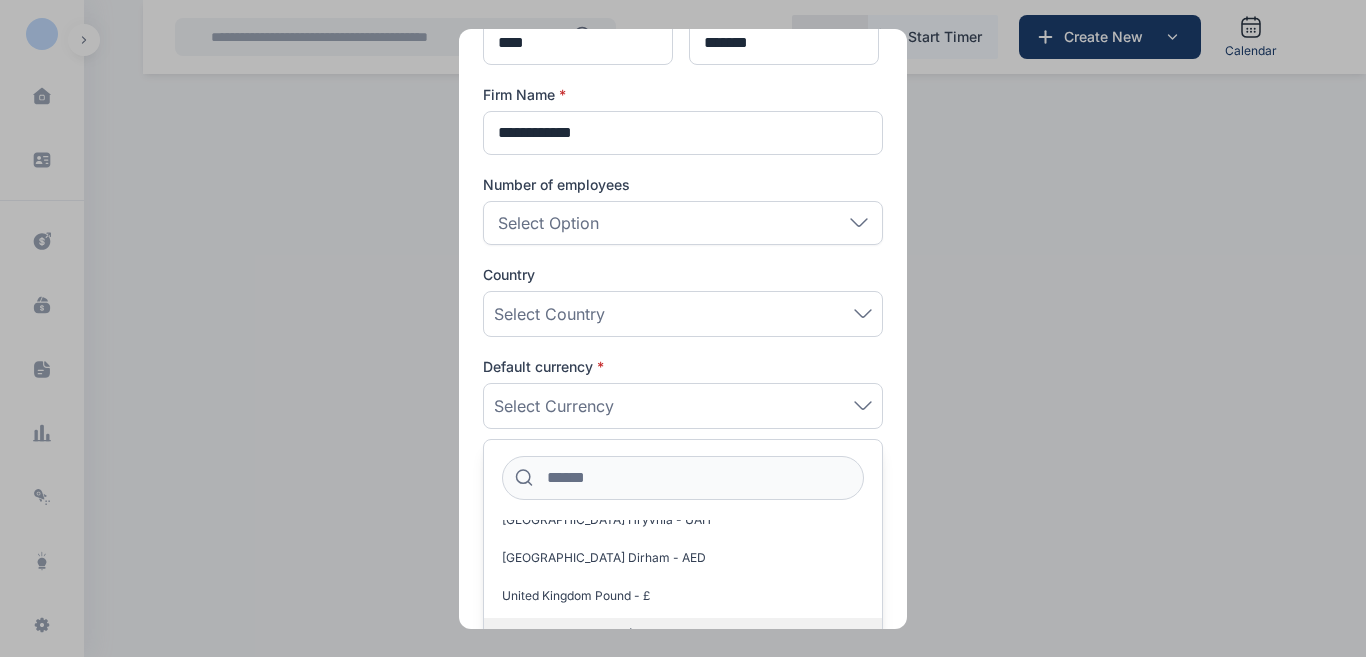 click on "United States Dollar - $" at bounding box center (568, 634) 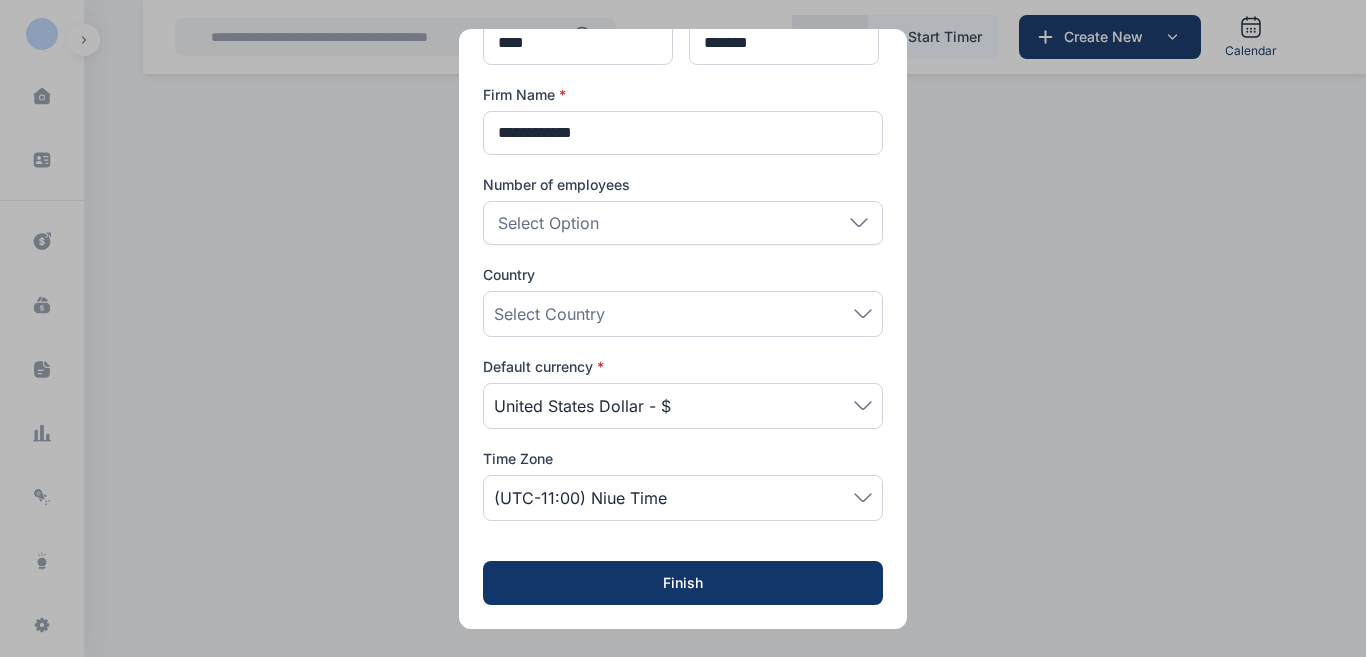 click on "(UTC-11:00) Niue Time" at bounding box center (580, 498) 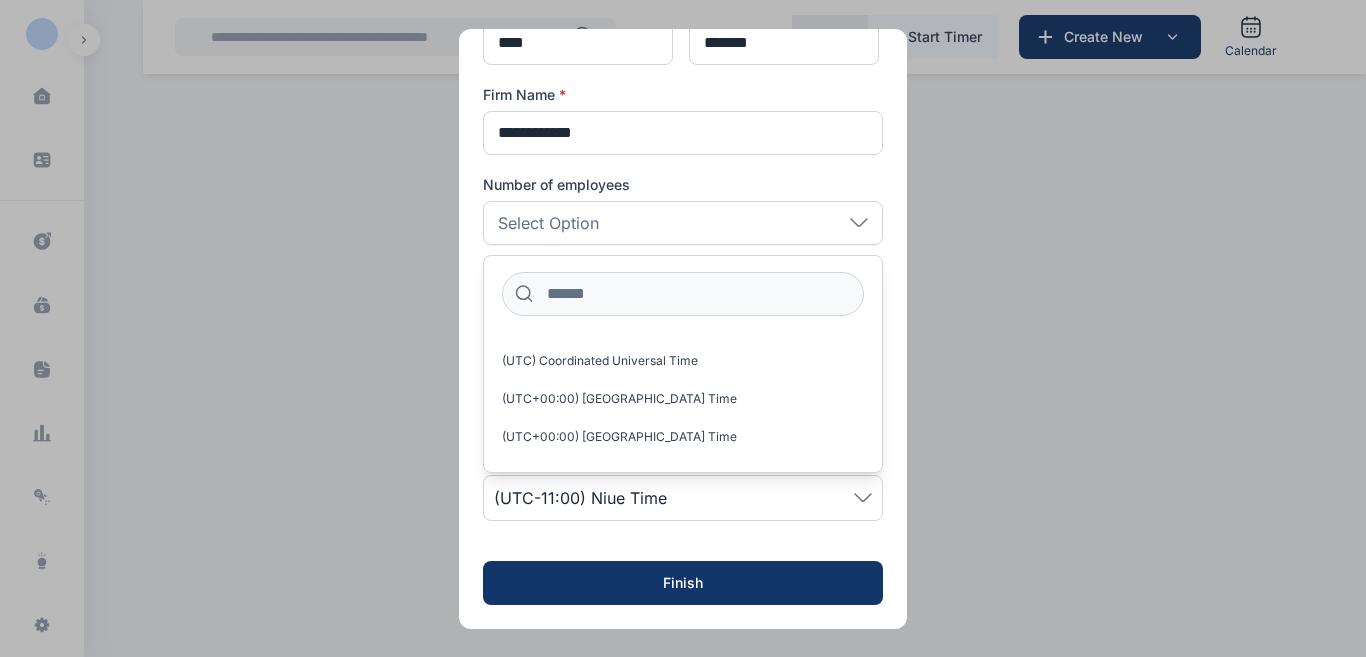 scroll, scrollTop: 6800, scrollLeft: 0, axis: vertical 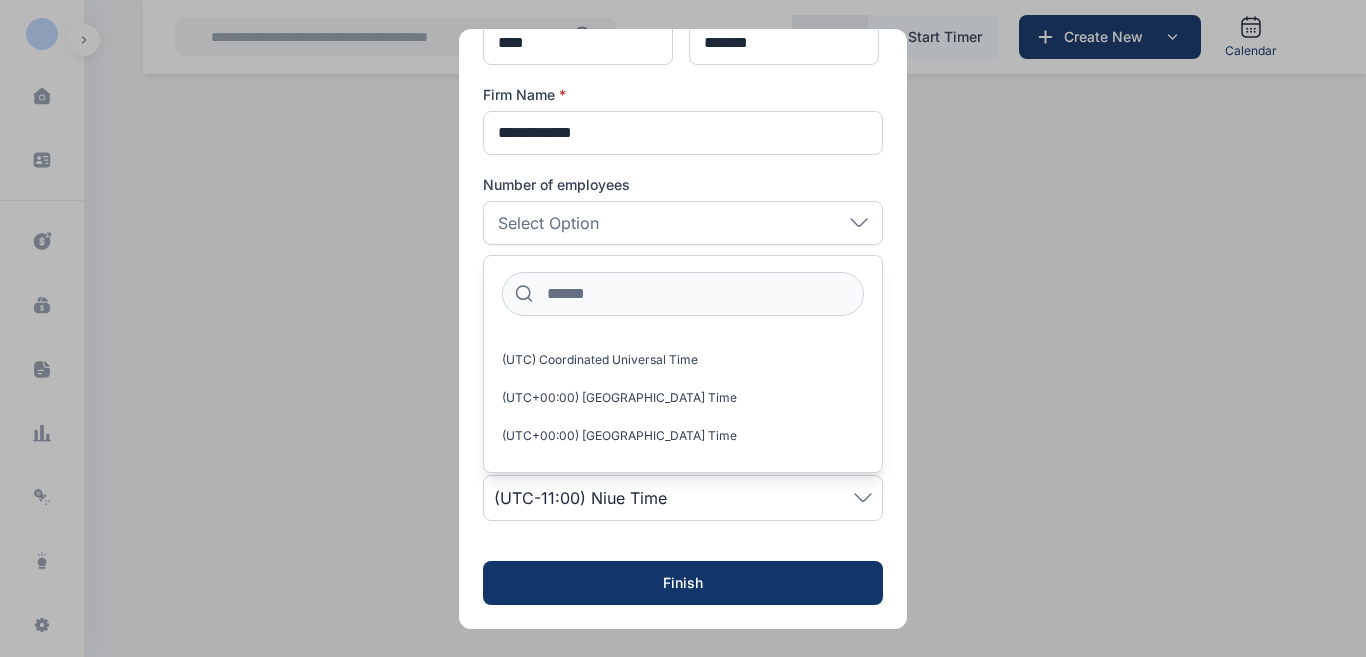 click on "(UTC+00:00) [GEOGRAPHIC_DATA] Time" at bounding box center [619, 930] 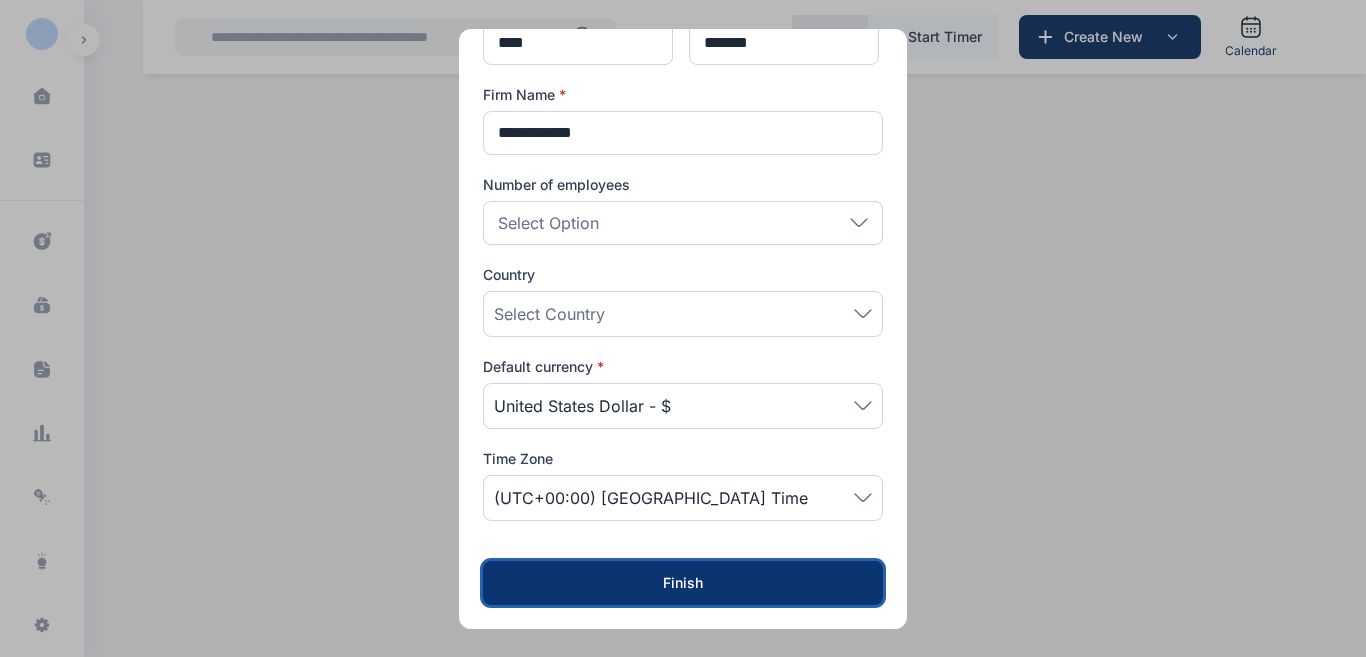 click on "Finish" at bounding box center [683, 583] 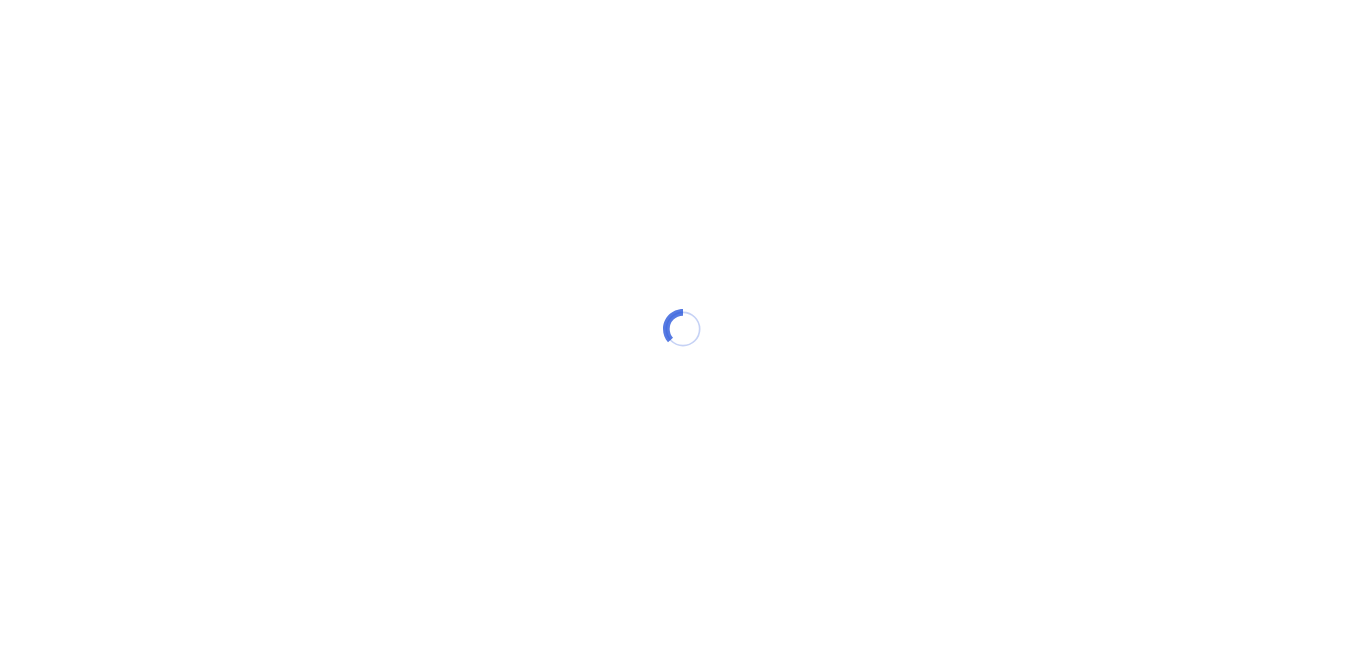 scroll, scrollTop: 0, scrollLeft: 0, axis: both 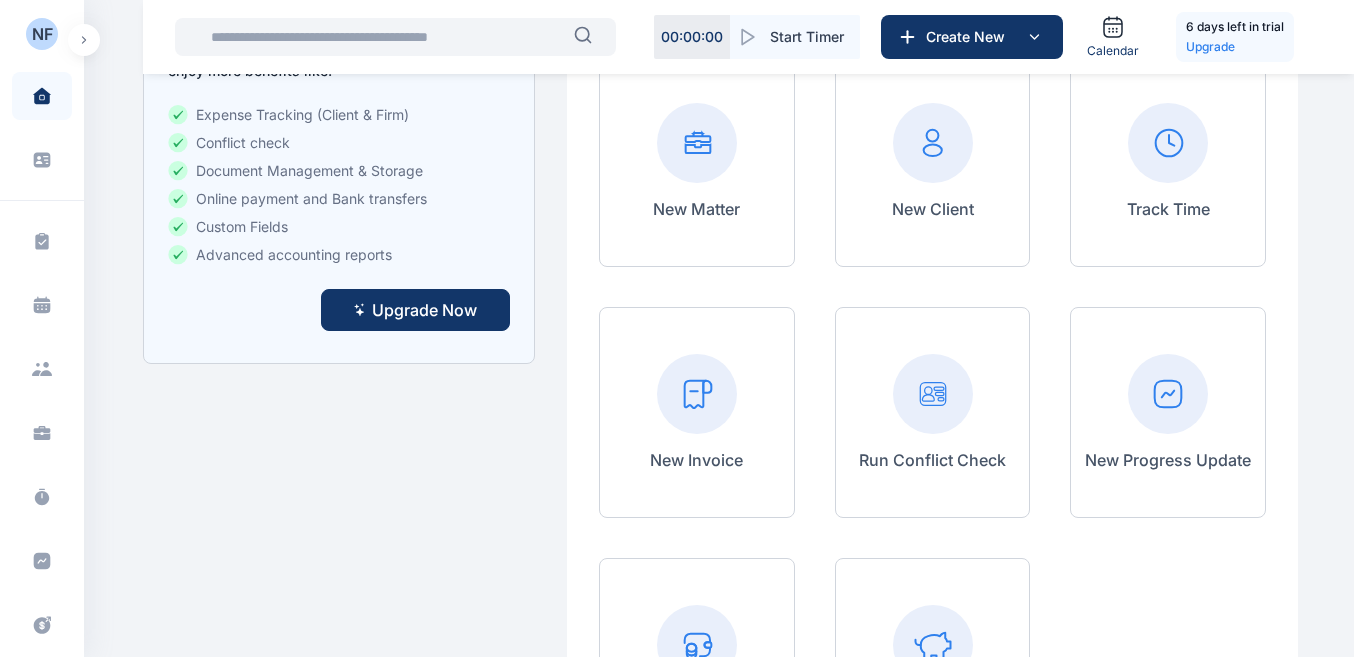 click at bounding box center (84, 40) 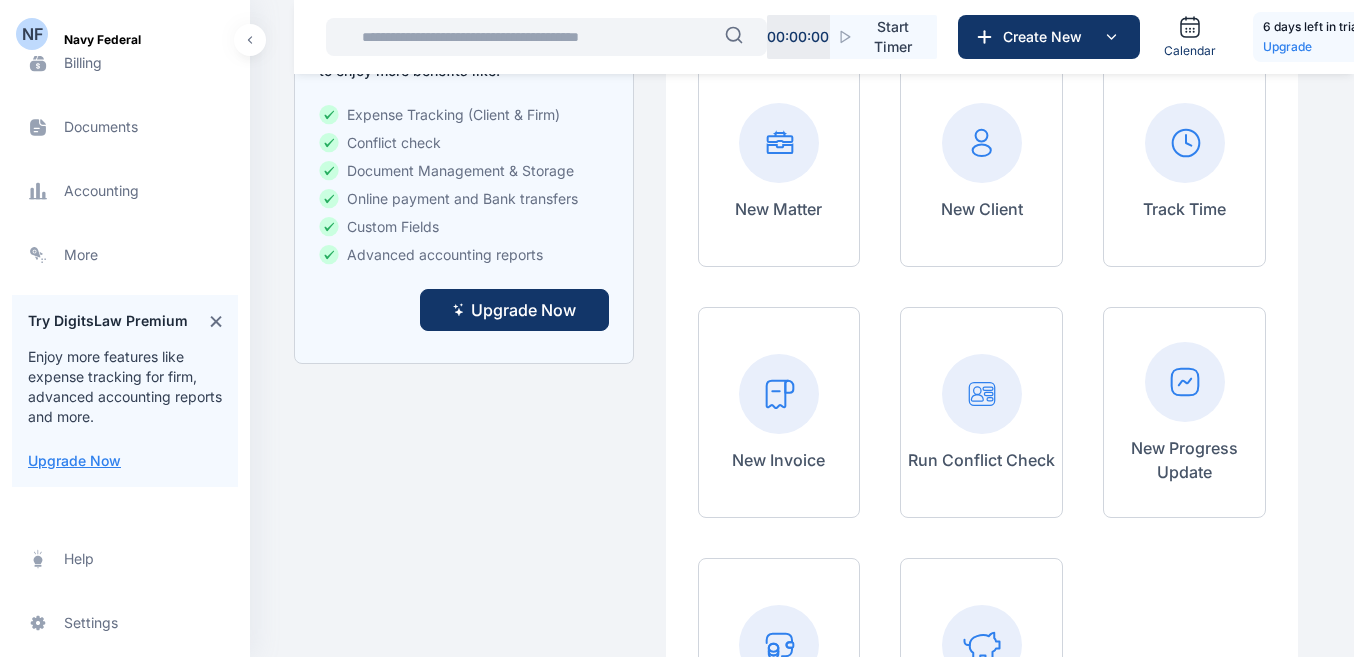 scroll, scrollTop: 680, scrollLeft: 0, axis: vertical 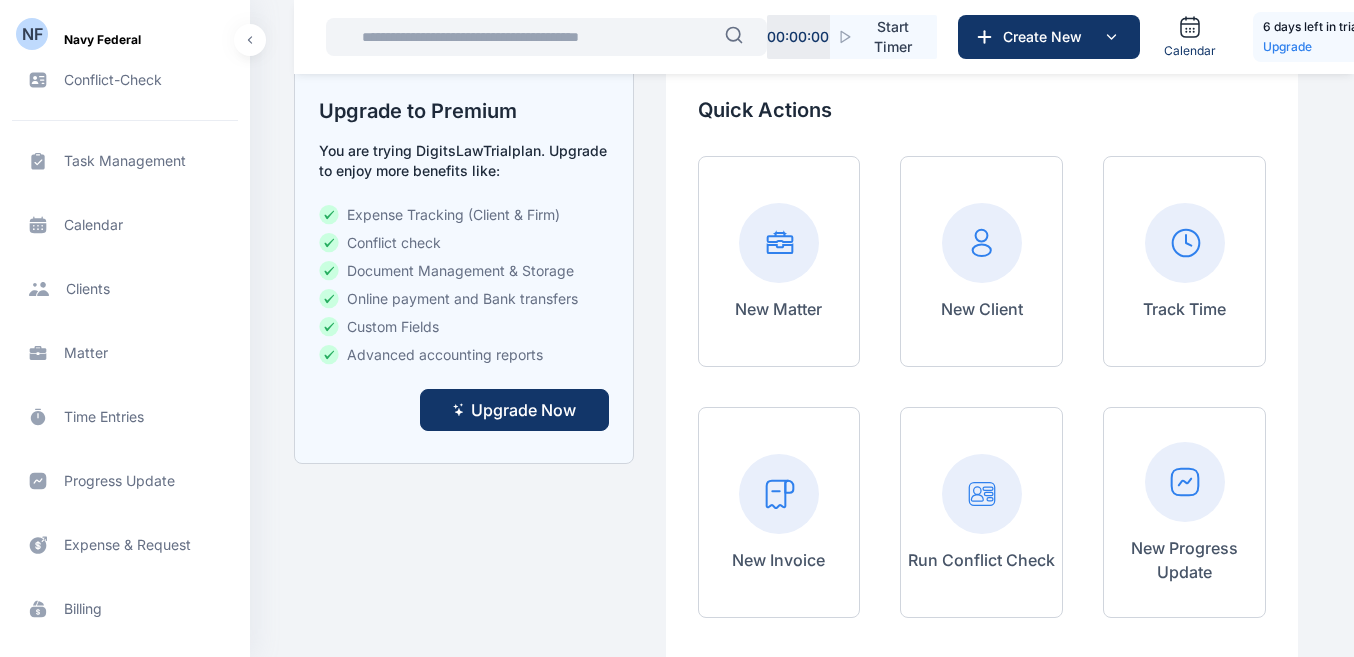 click on "Client clients clients" at bounding box center [125, 289] 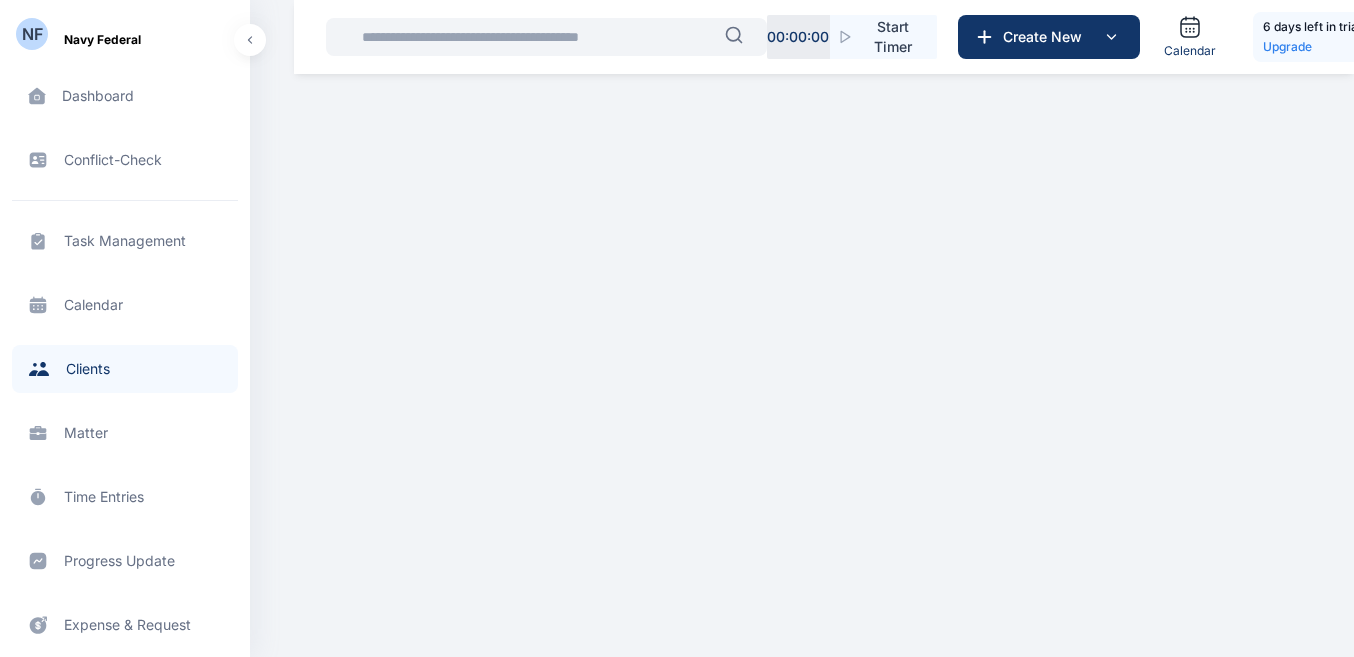 scroll, scrollTop: 0, scrollLeft: 0, axis: both 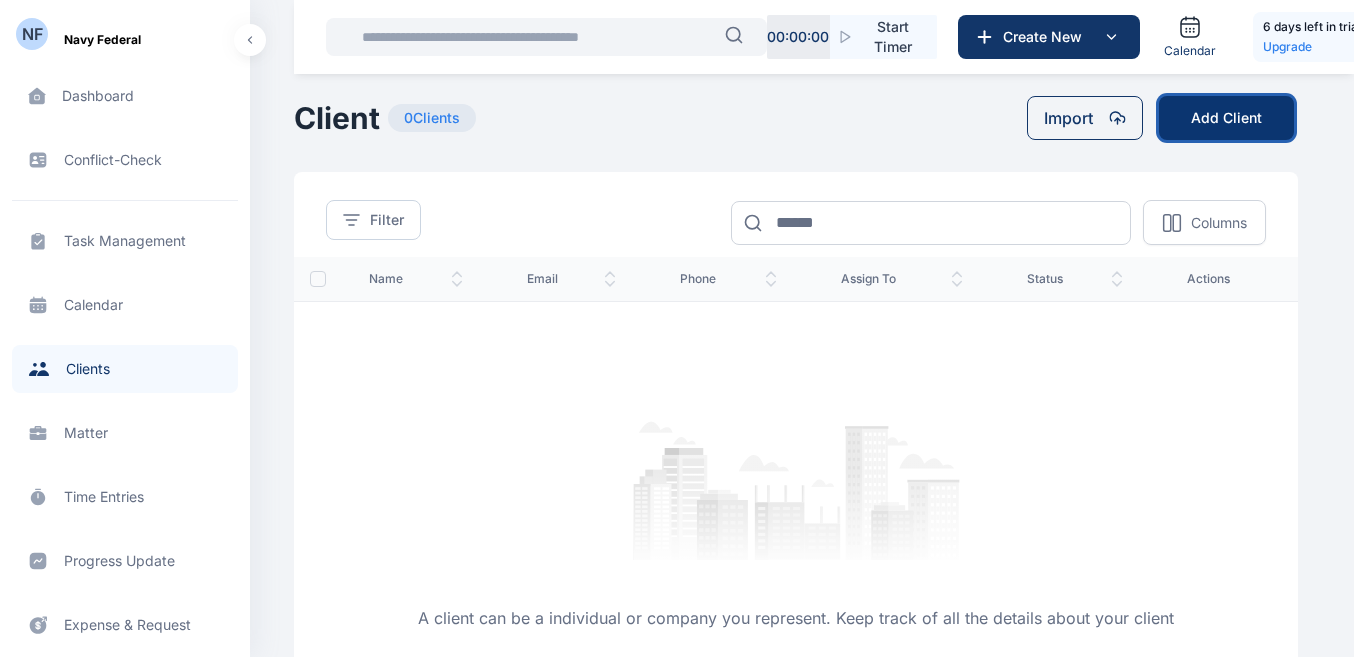 click on "Add Client" at bounding box center [1226, 118] 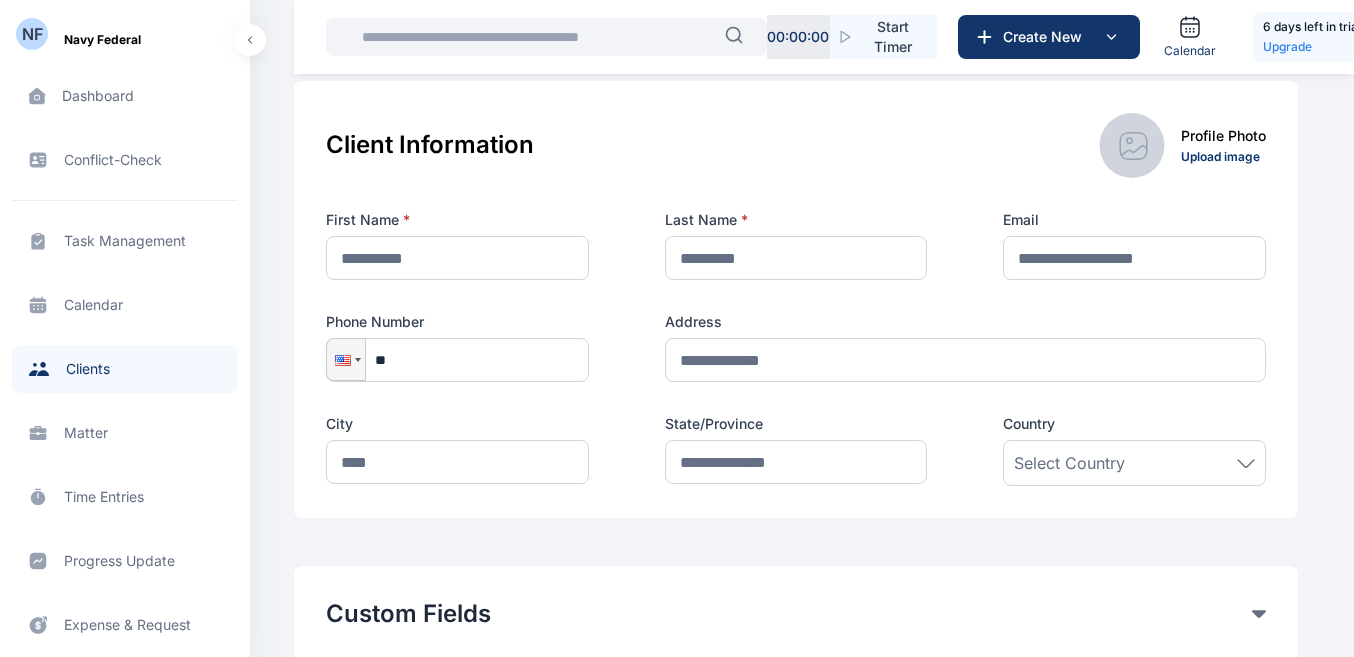scroll, scrollTop: 300, scrollLeft: 0, axis: vertical 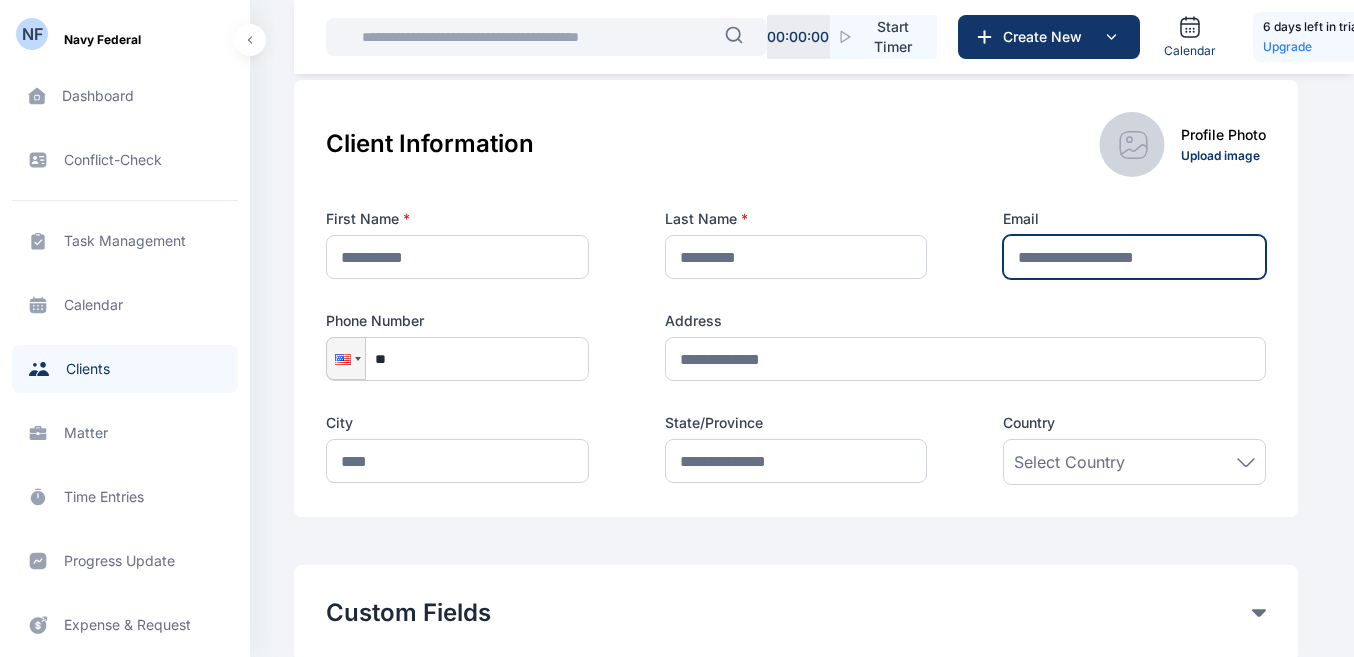 click at bounding box center [1134, 257] 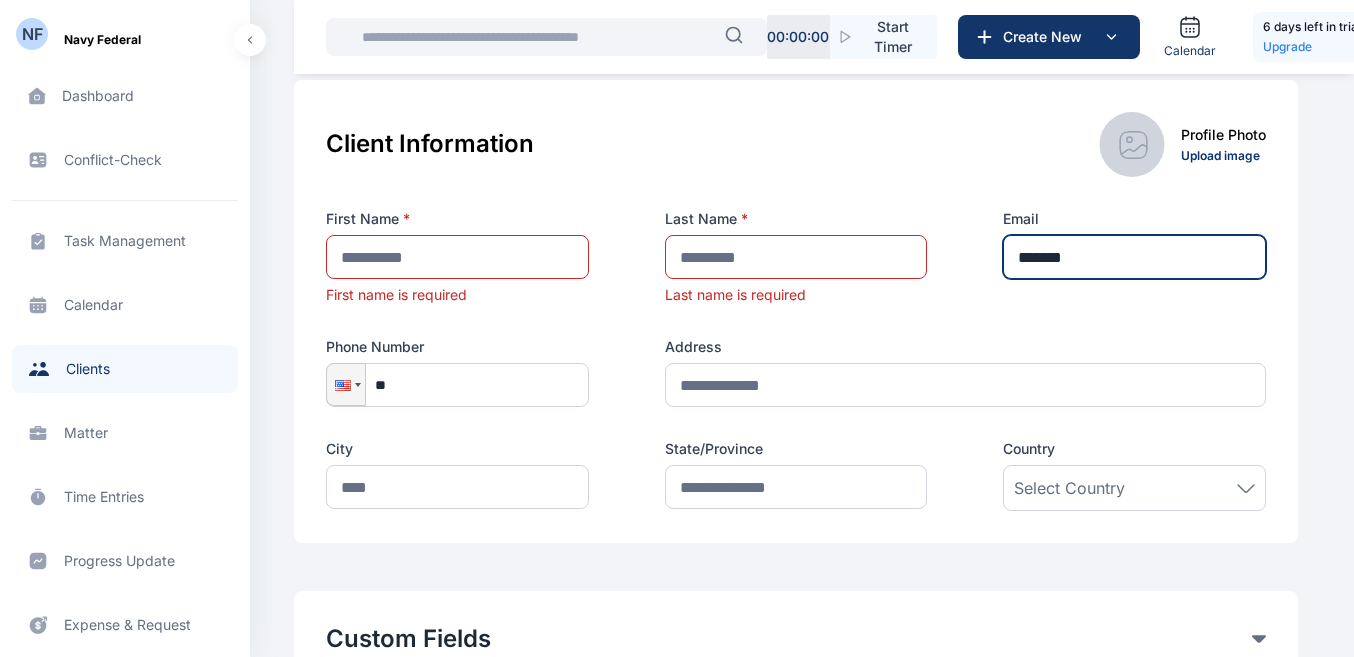 type on "**********" 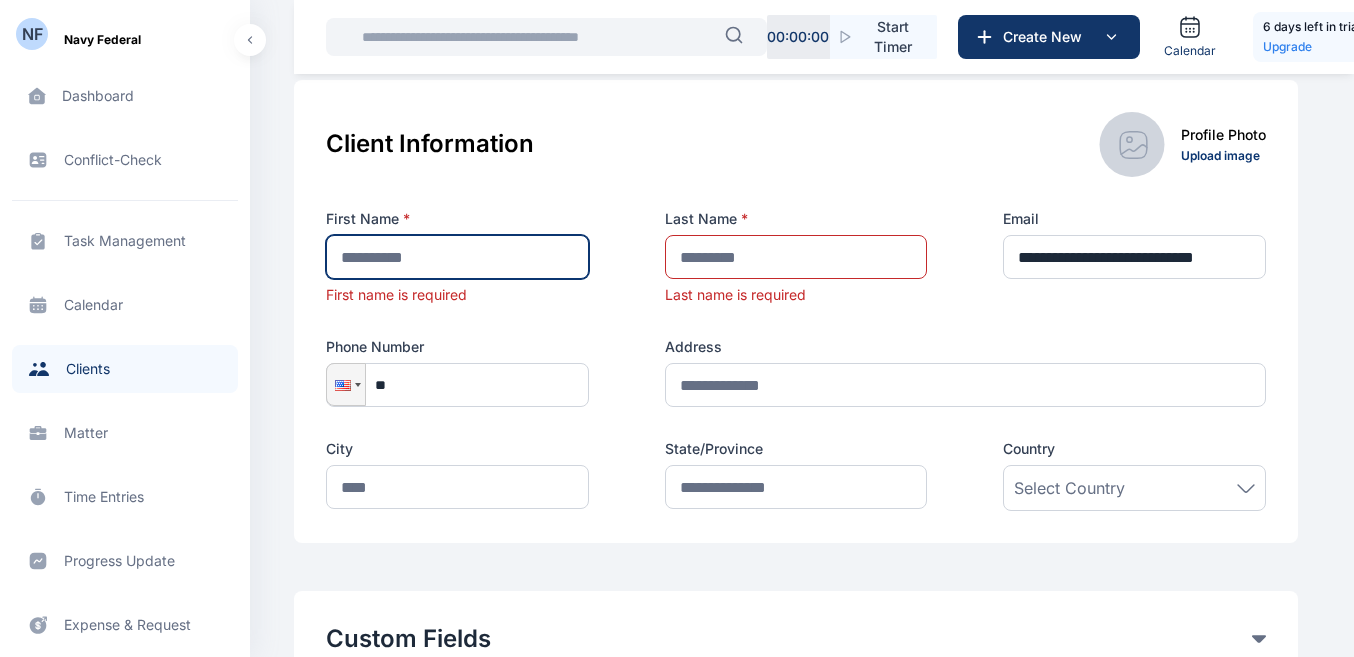 click at bounding box center [457, 257] 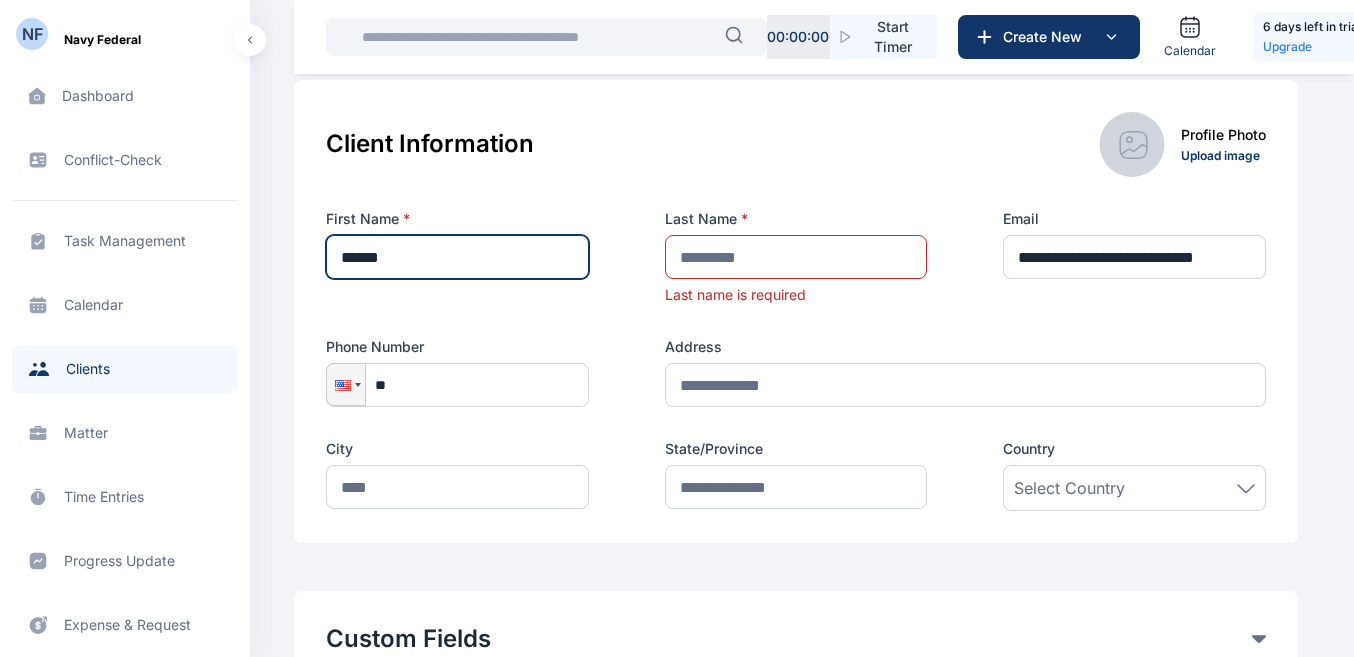 type on "******" 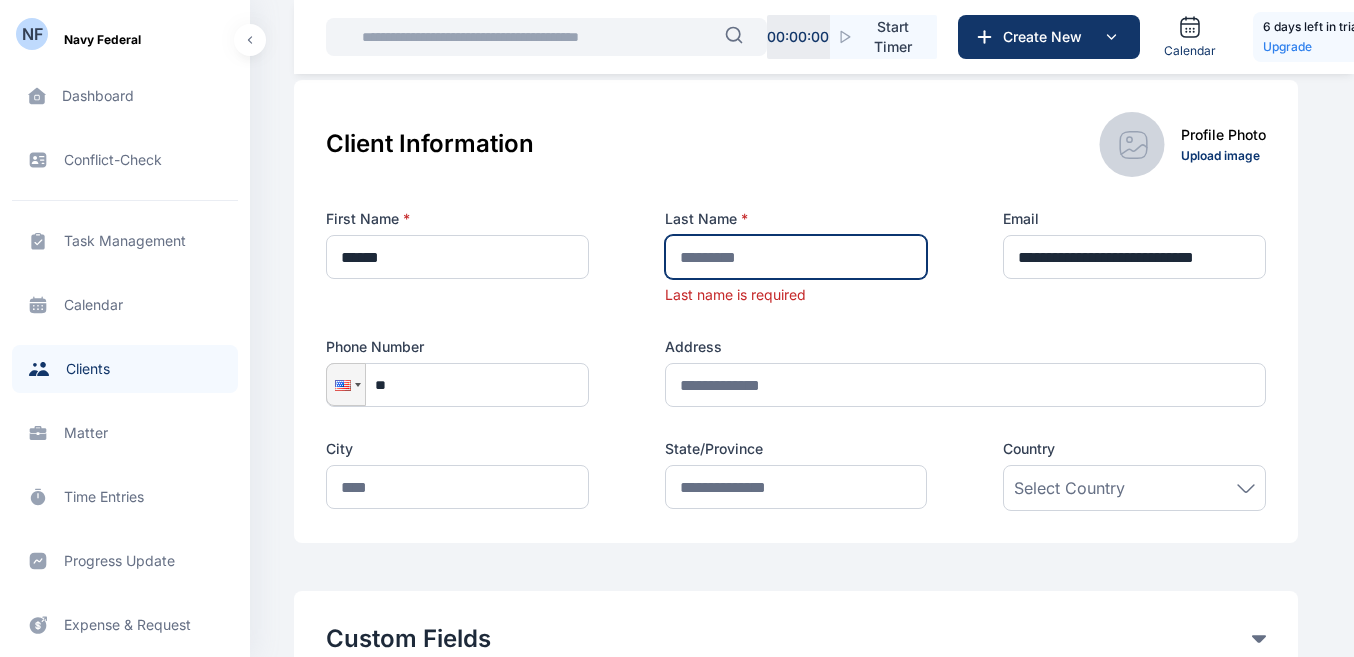 click at bounding box center [796, 257] 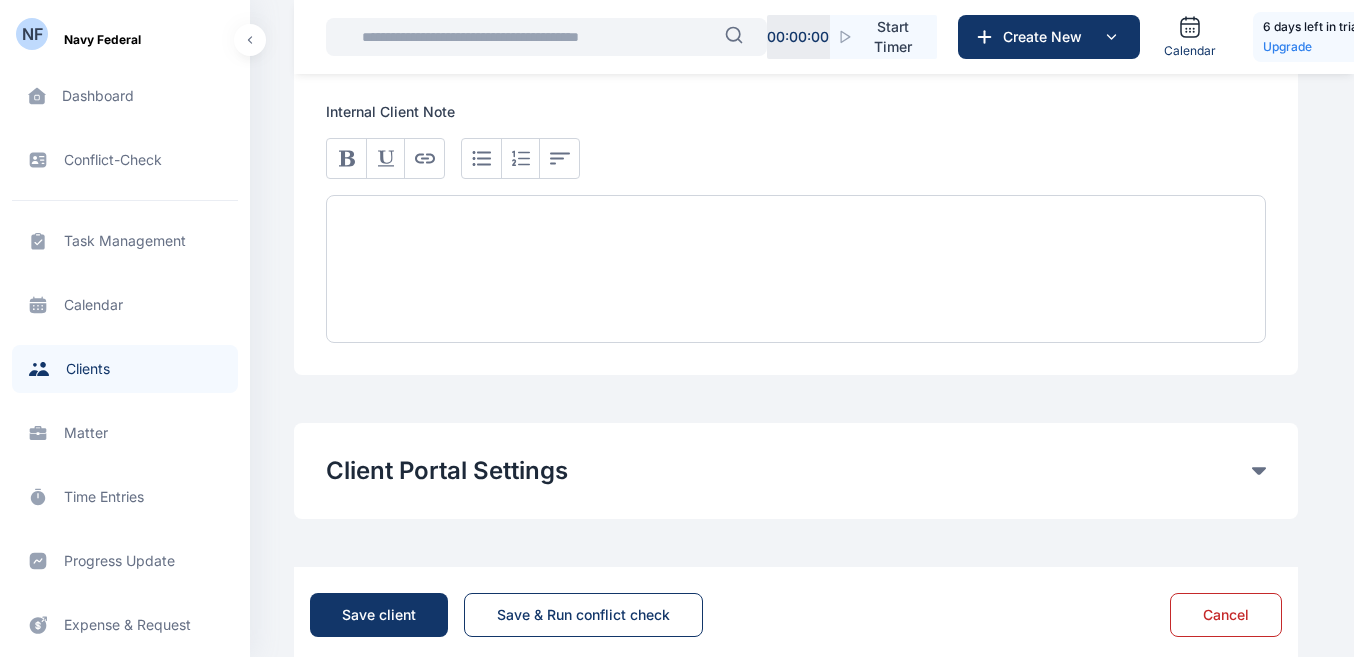scroll, scrollTop: 1249, scrollLeft: 0, axis: vertical 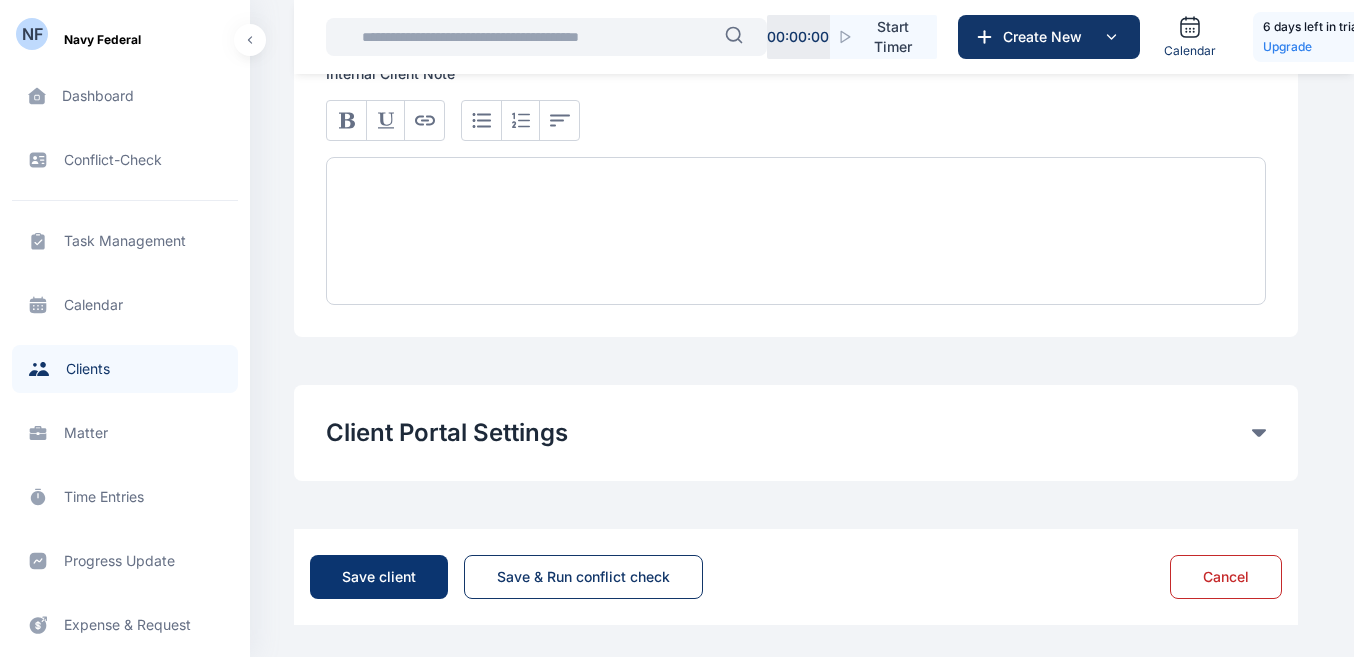 type on "****" 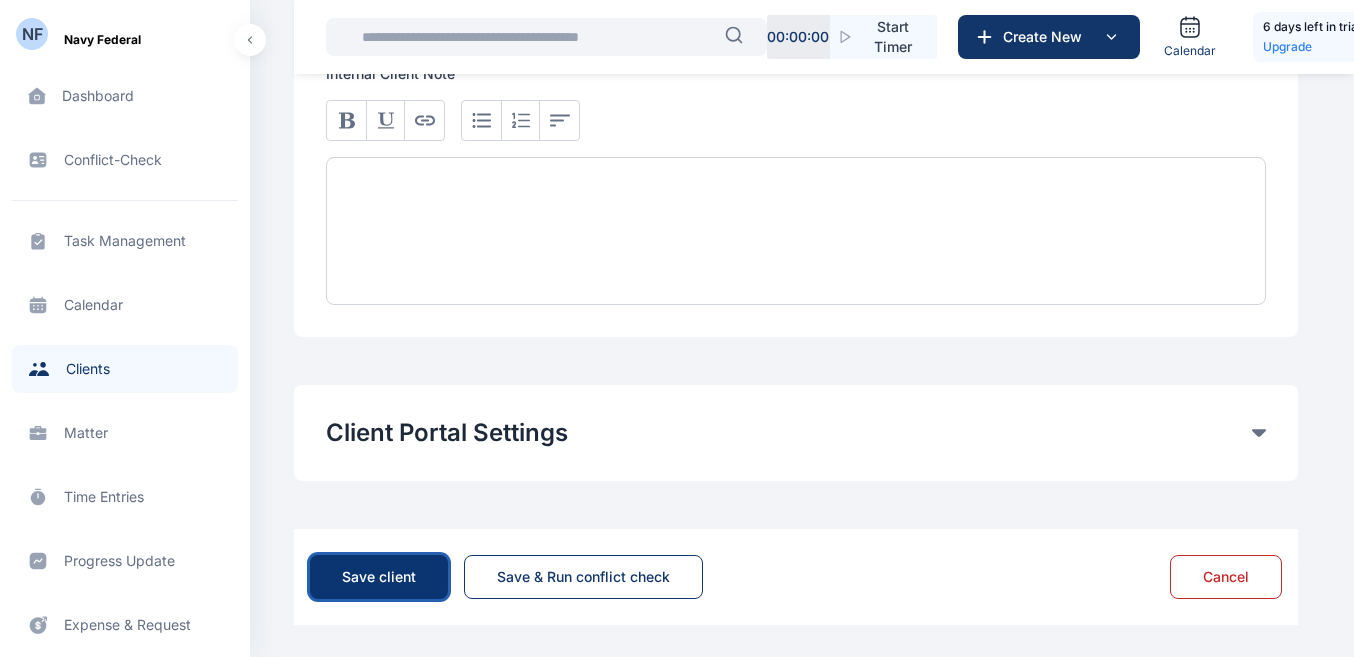 click on "Save client" at bounding box center [379, 577] 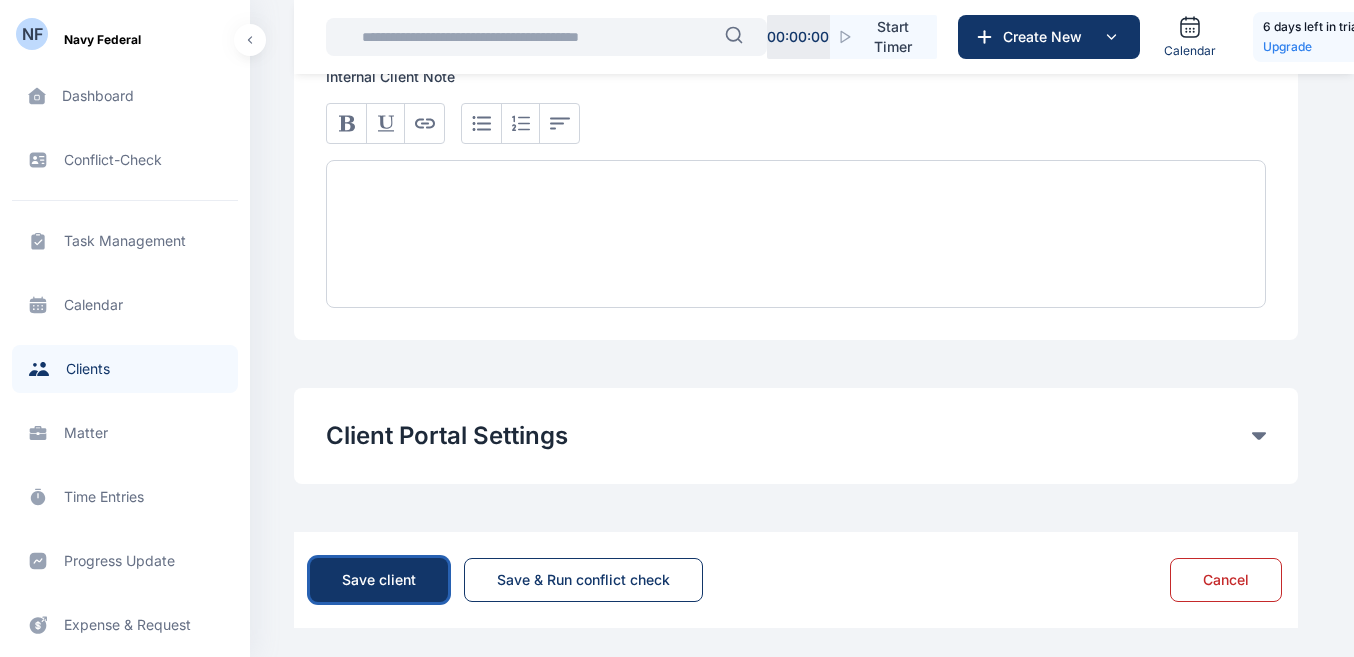 scroll, scrollTop: 1301, scrollLeft: 0, axis: vertical 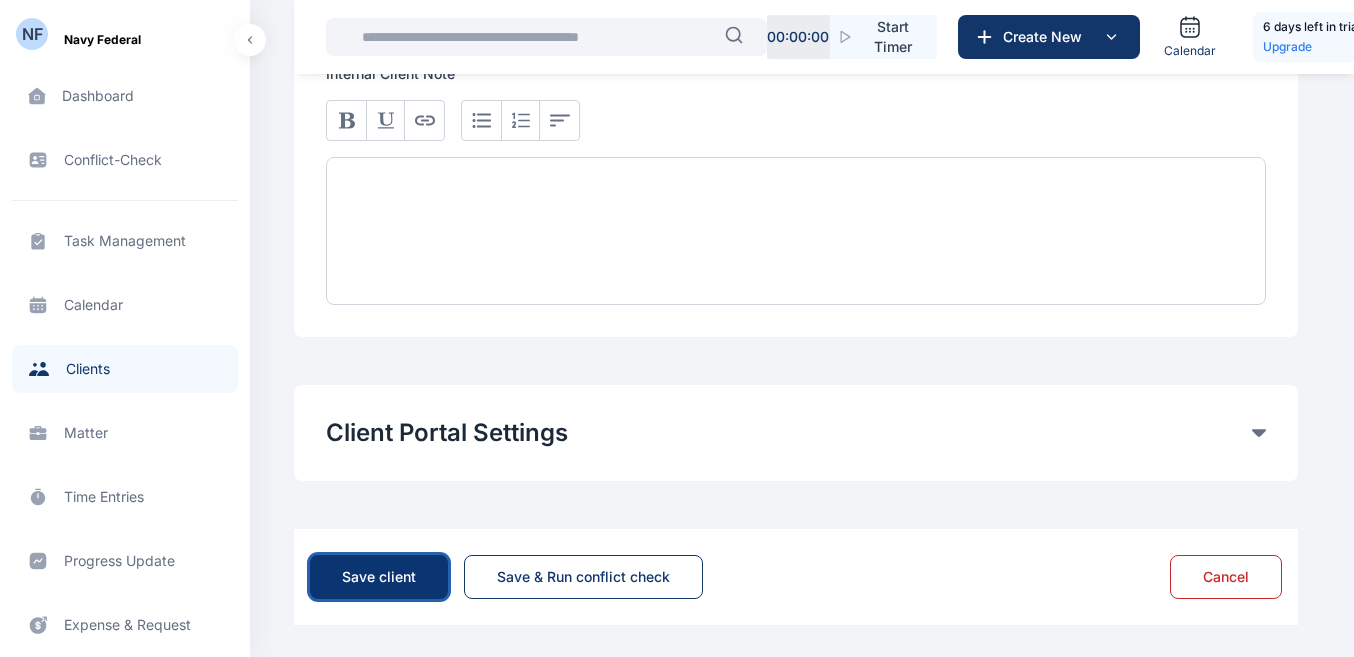 click on "Save client" at bounding box center [379, 577] 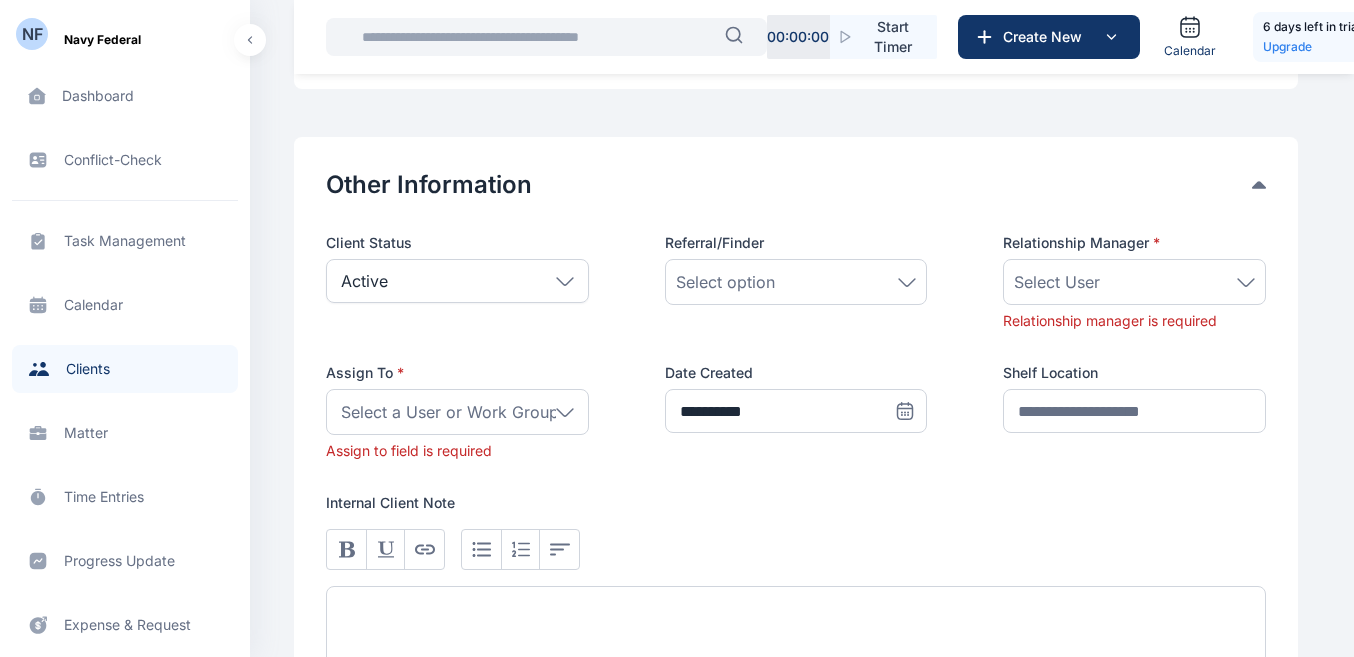 scroll, scrollTop: 900, scrollLeft: 0, axis: vertical 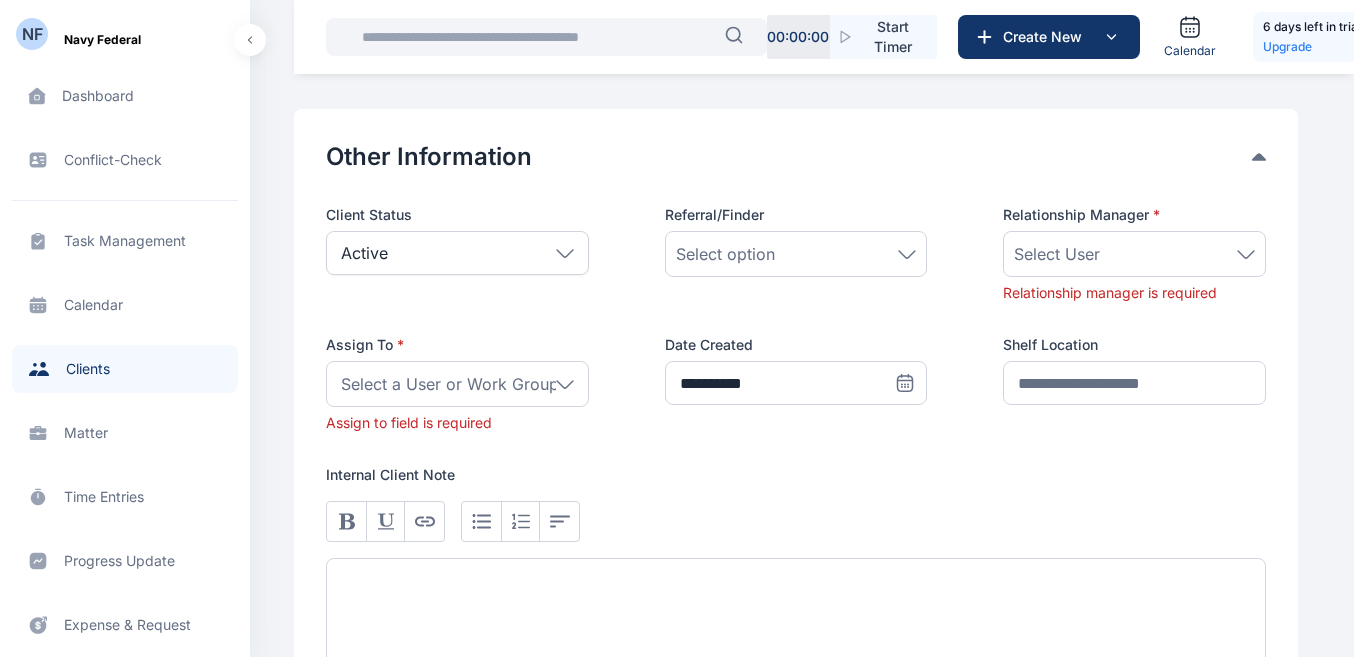 click on "Select a User or Work Group" at bounding box center (450, 384) 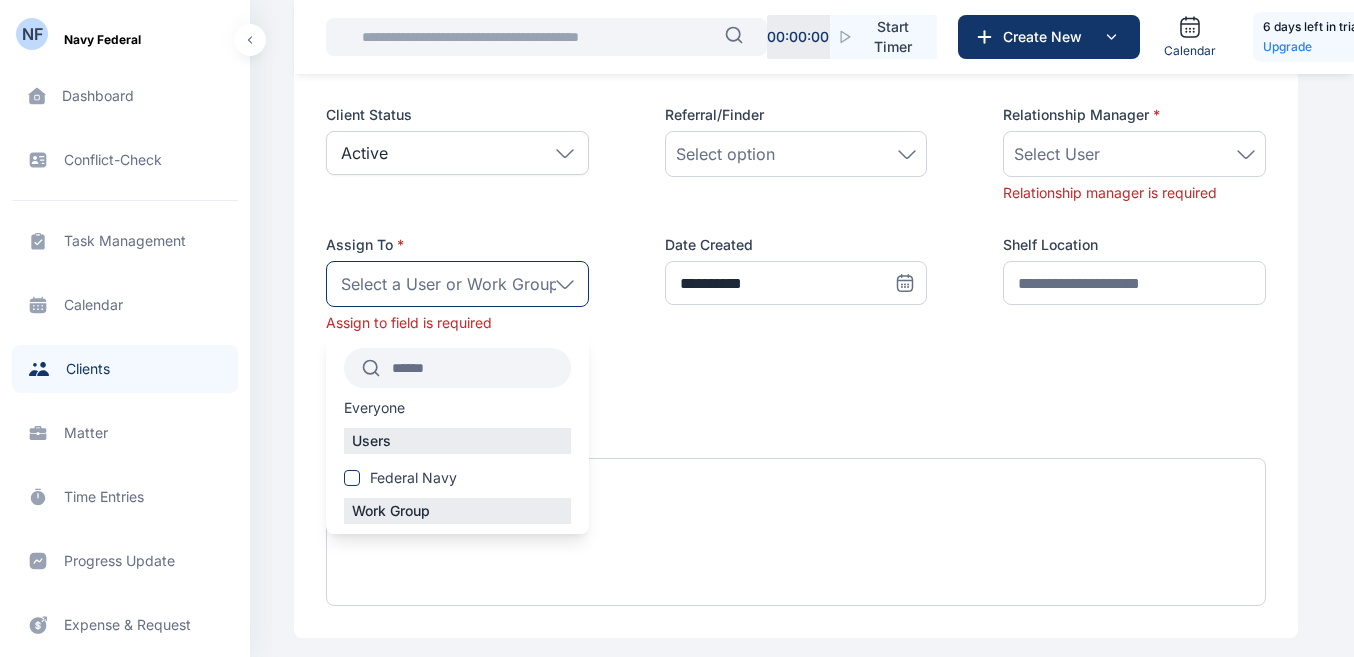 scroll, scrollTop: 1100, scrollLeft: 0, axis: vertical 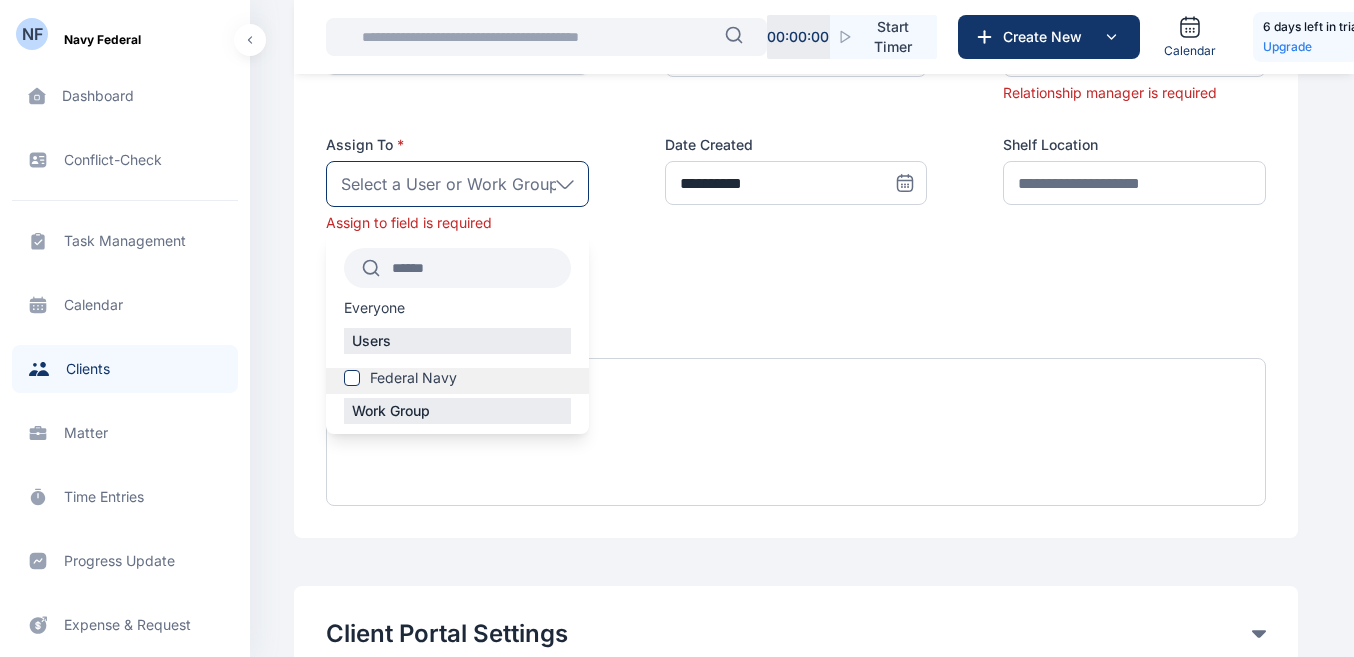 click at bounding box center [352, 378] 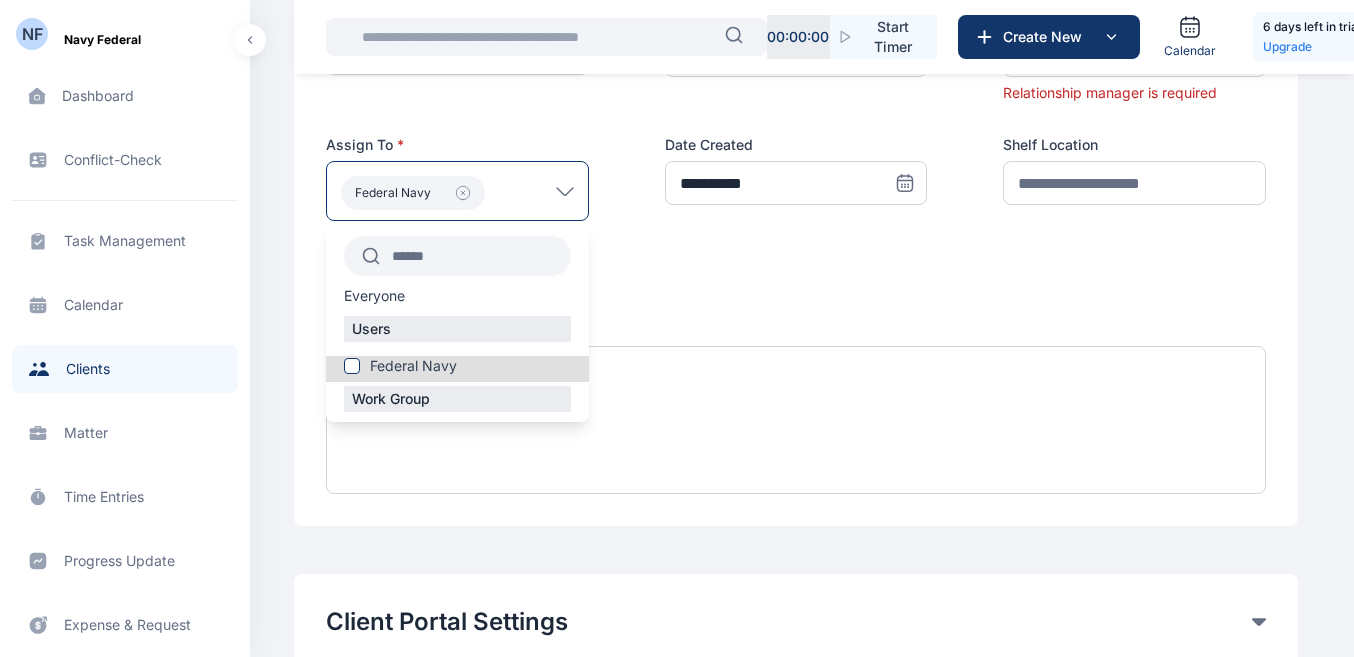 click on "Everyone" at bounding box center (374, 296) 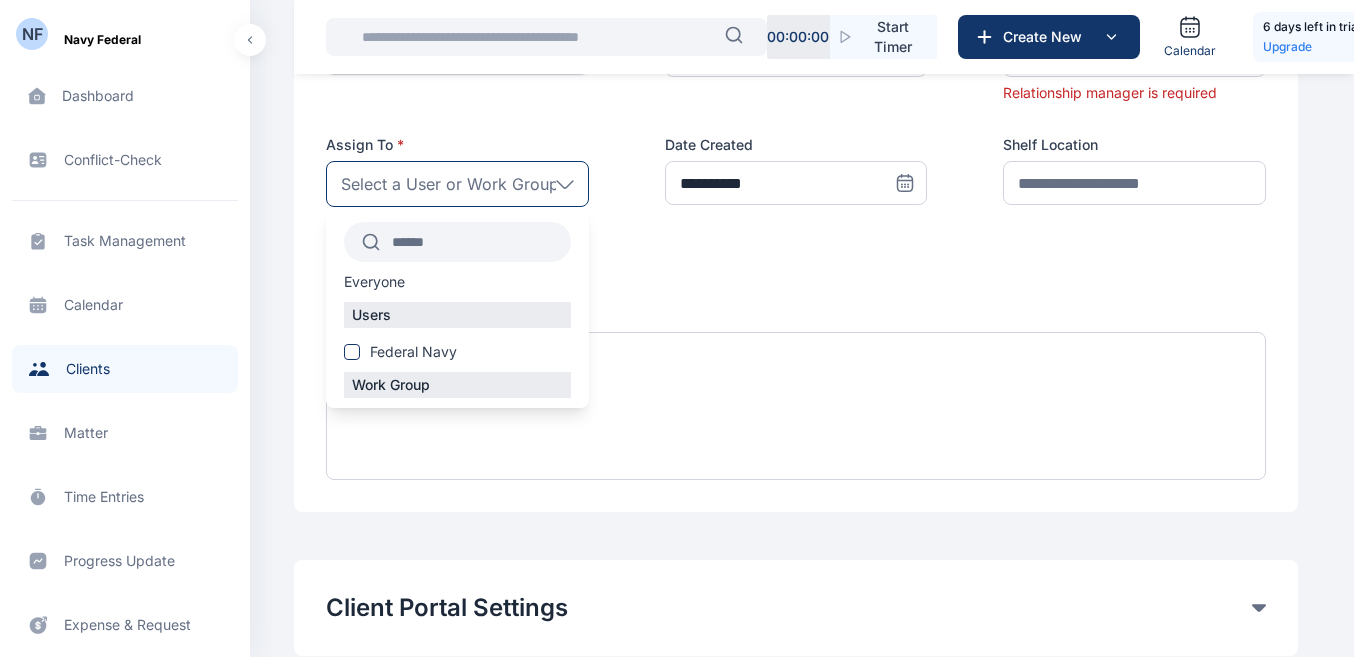 click on "Everyone" at bounding box center [374, 282] 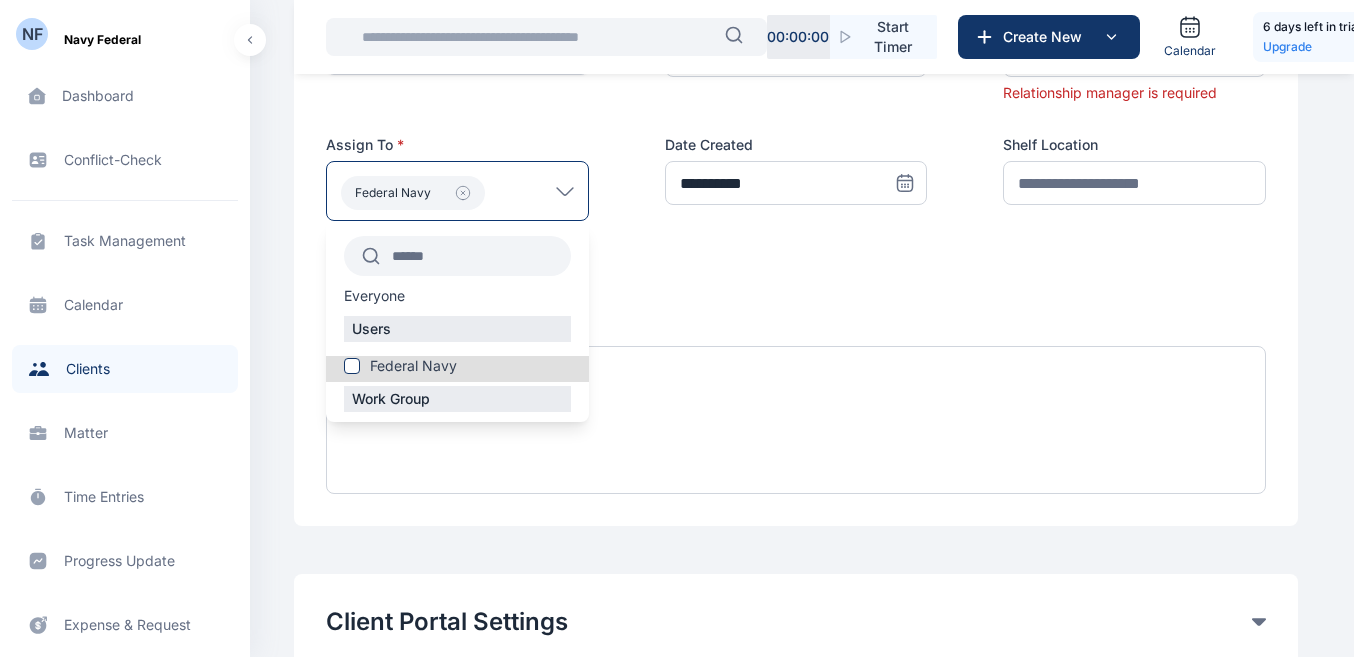 click at bounding box center (796, 383) 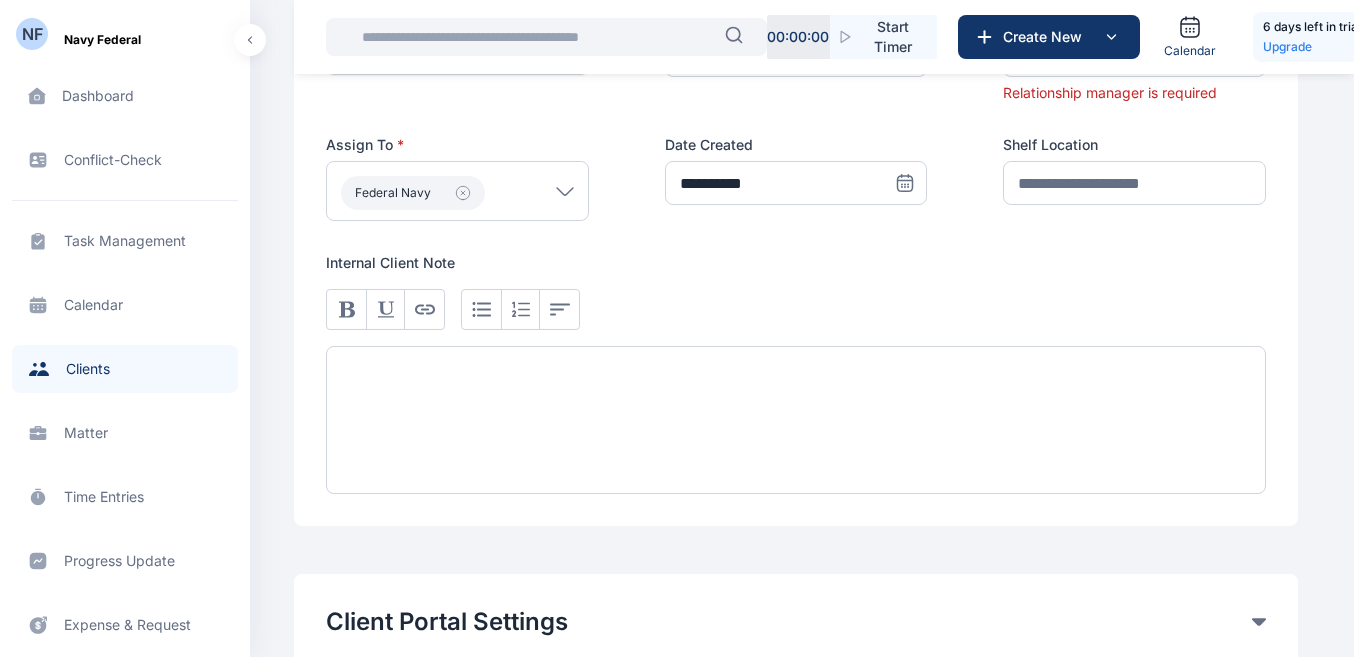 scroll, scrollTop: 1289, scrollLeft: 0, axis: vertical 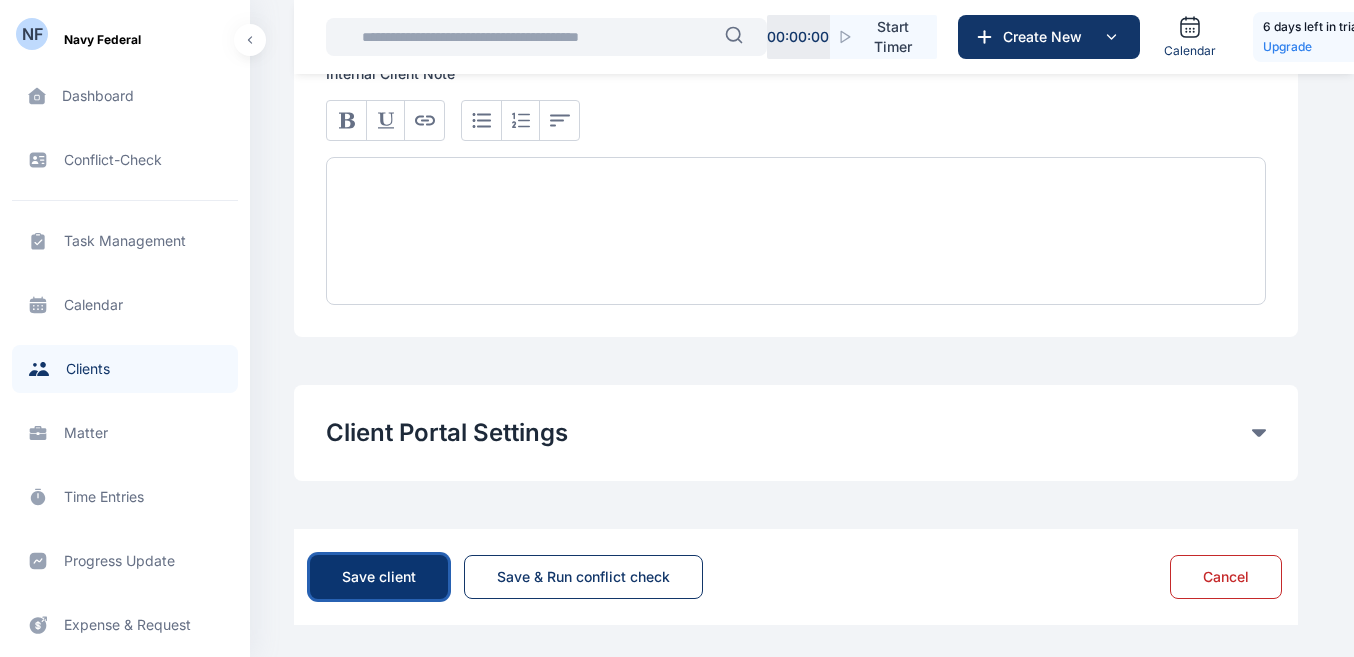 click on "Save client" at bounding box center [379, 577] 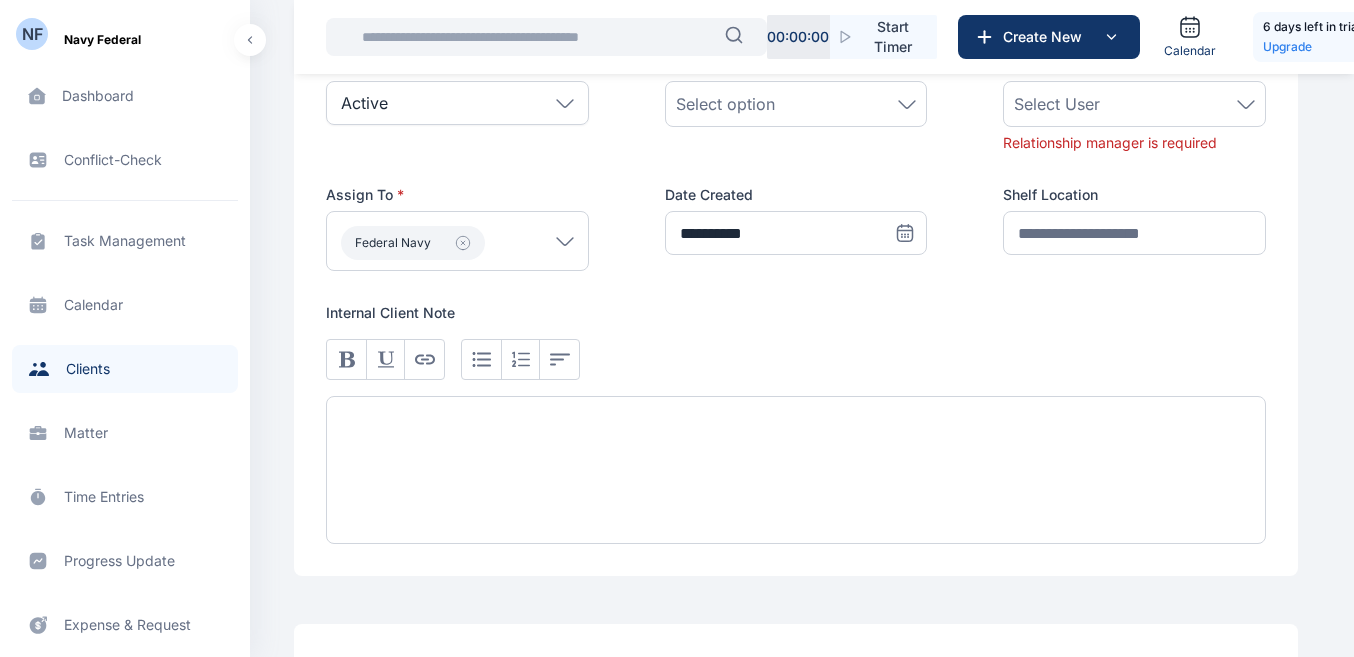scroll, scrollTop: 989, scrollLeft: 0, axis: vertical 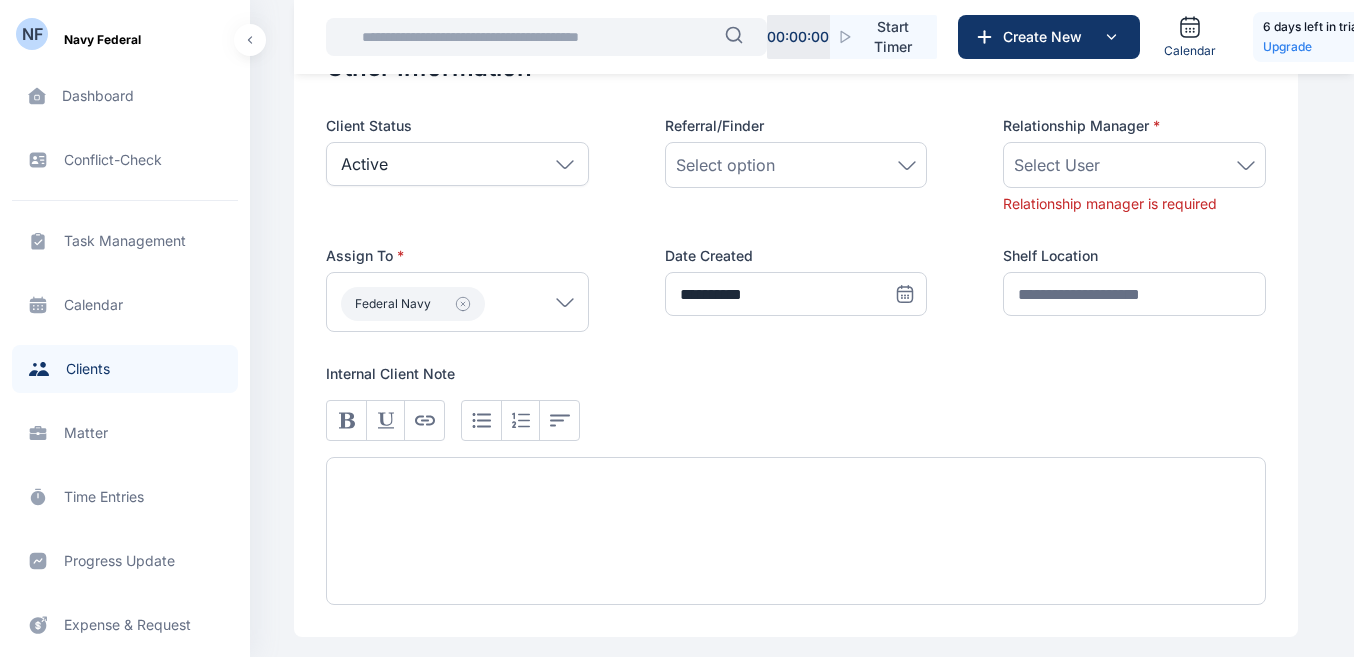 click on "Select User" at bounding box center [1057, 165] 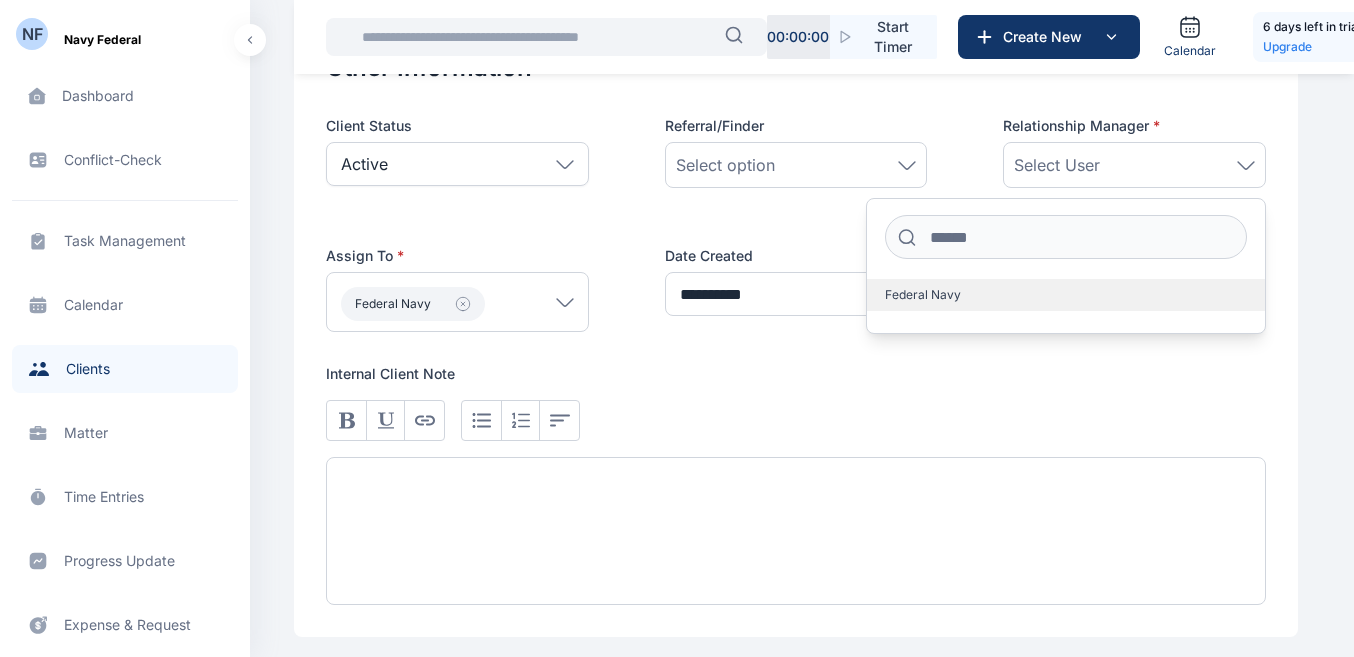 click on "Federal Navy" at bounding box center (1066, 295) 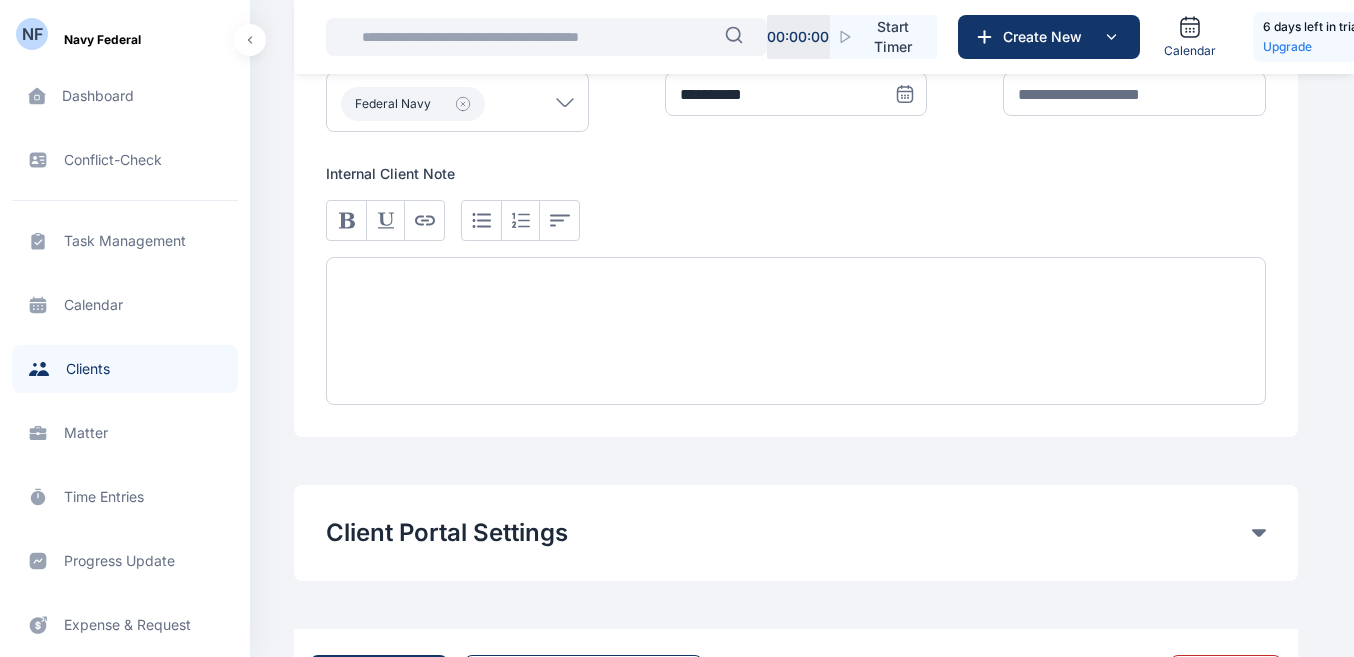 scroll, scrollTop: 1263, scrollLeft: 0, axis: vertical 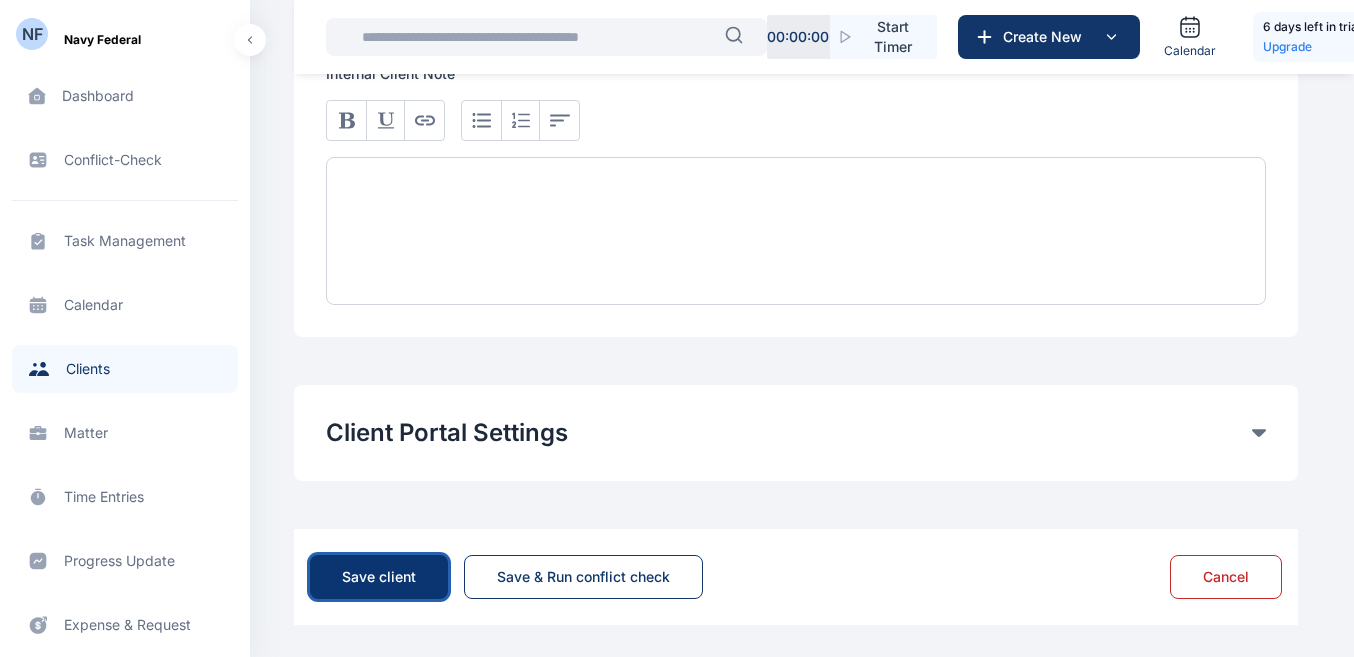 click on "Save client" at bounding box center (379, 577) 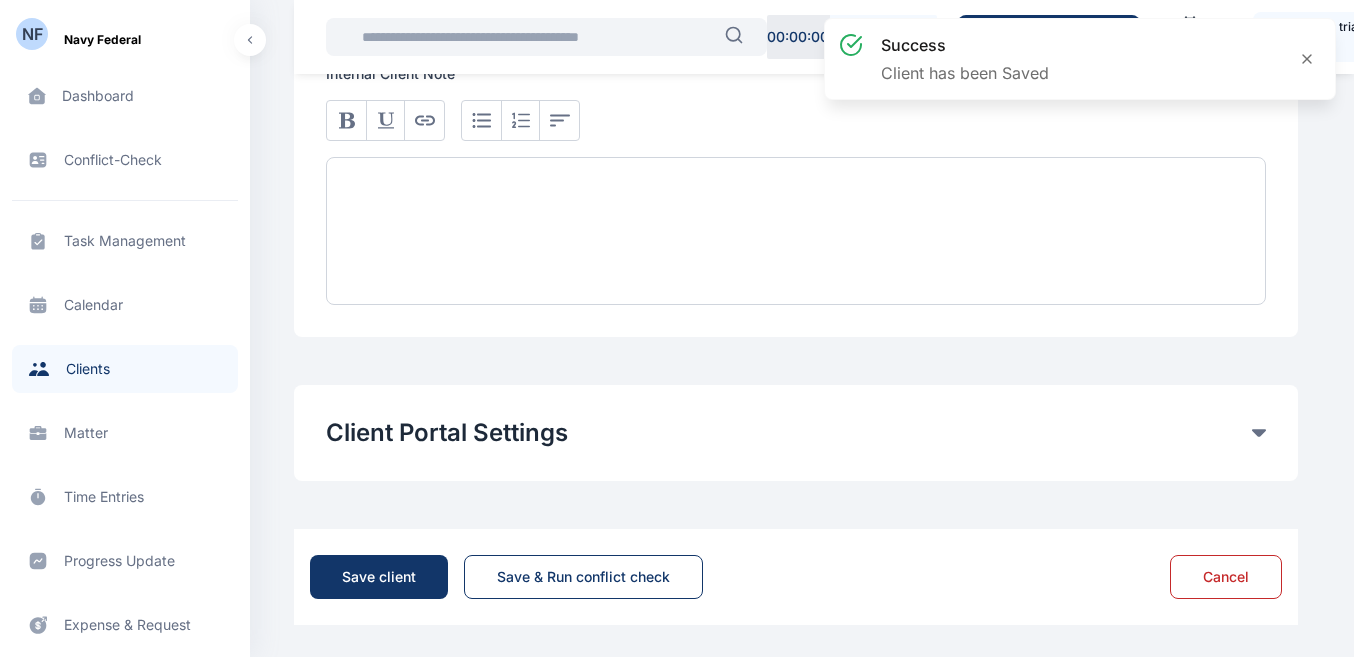 scroll, scrollTop: 0, scrollLeft: 0, axis: both 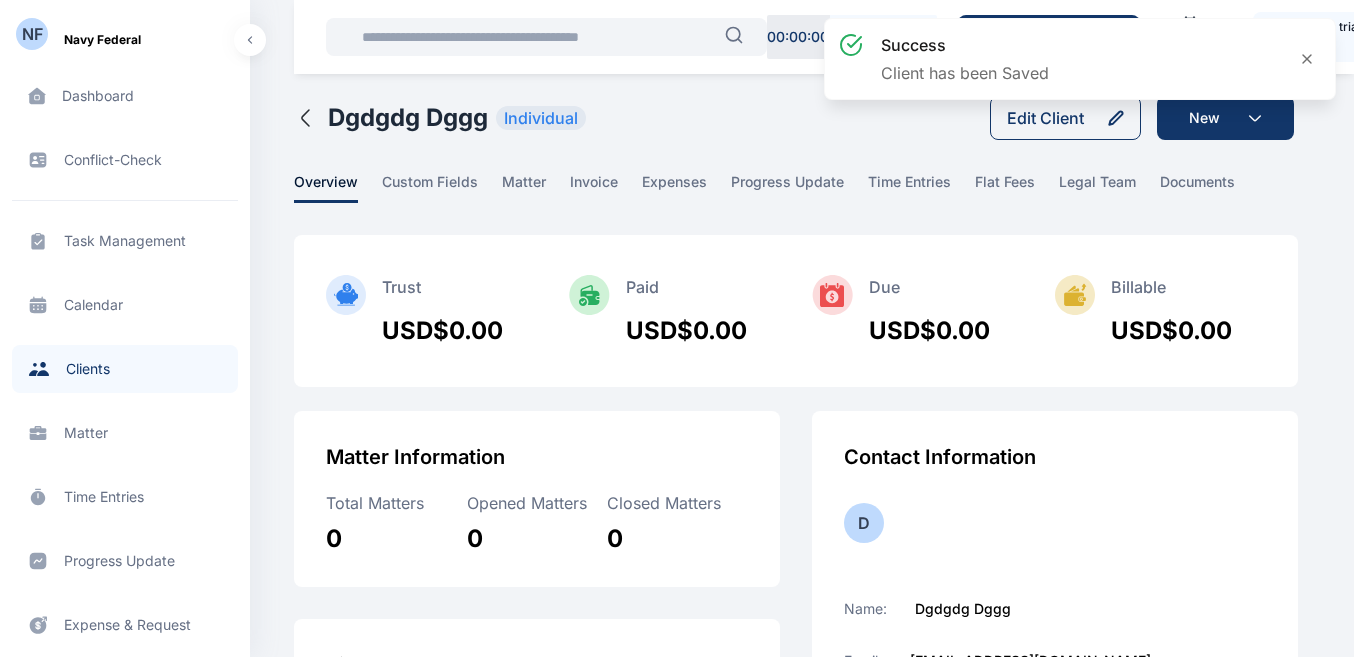 click on "Client clients clients" at bounding box center (125, 369) 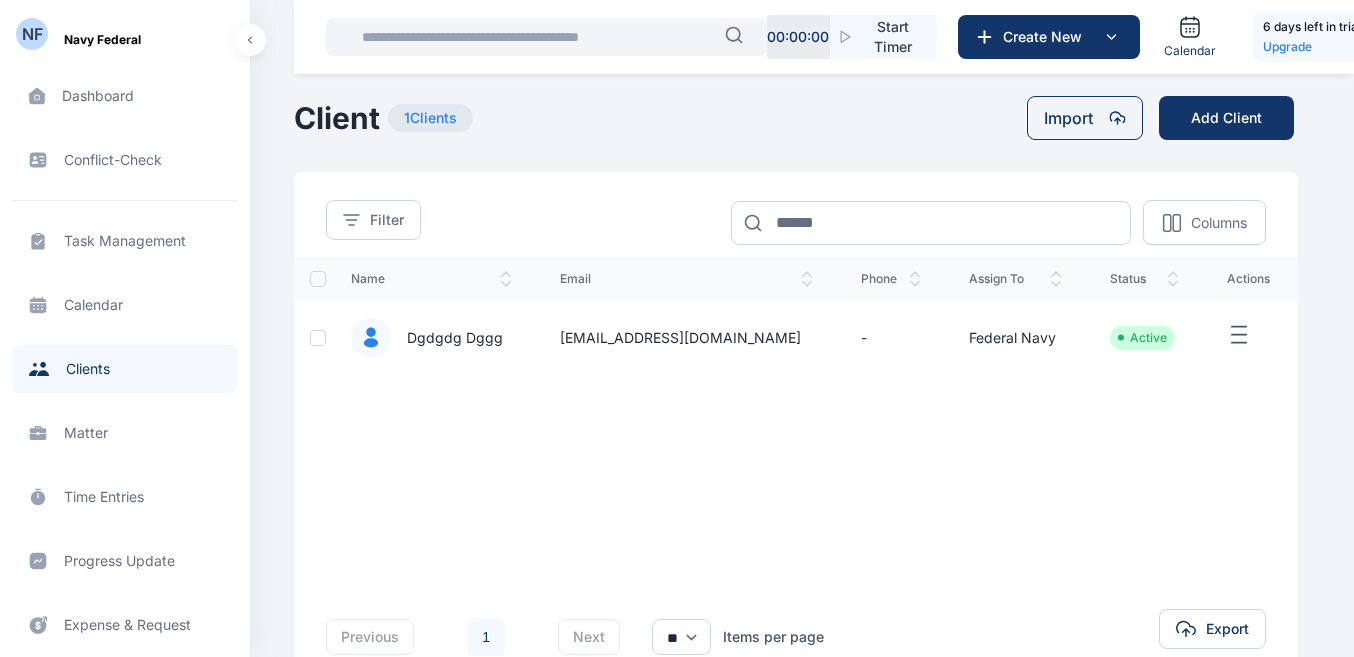 click at bounding box center (318, 279) 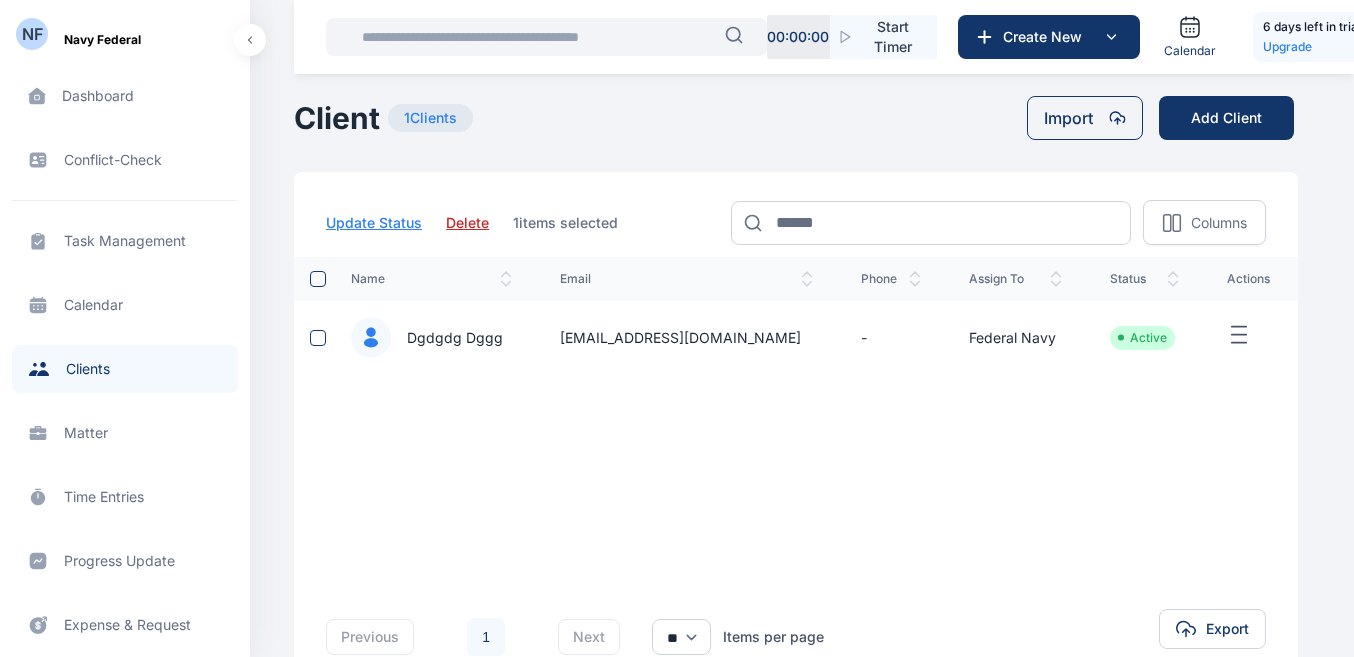 click 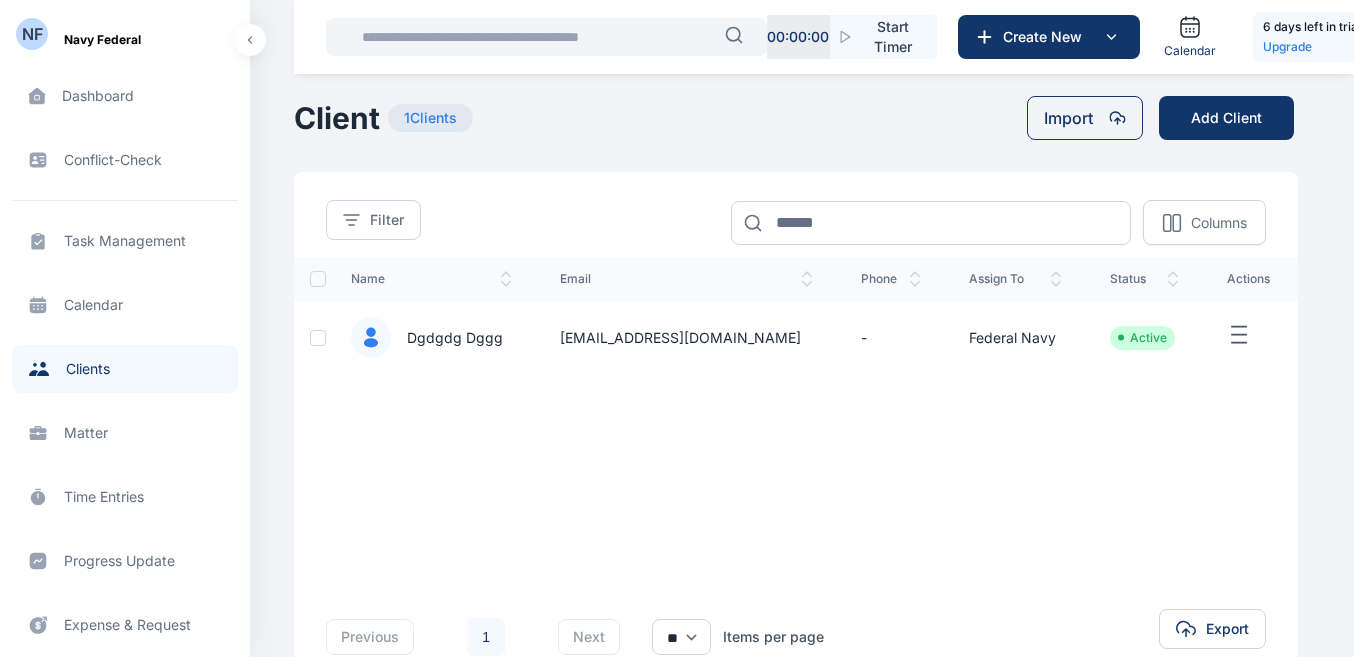 click at bounding box center (318, 279) 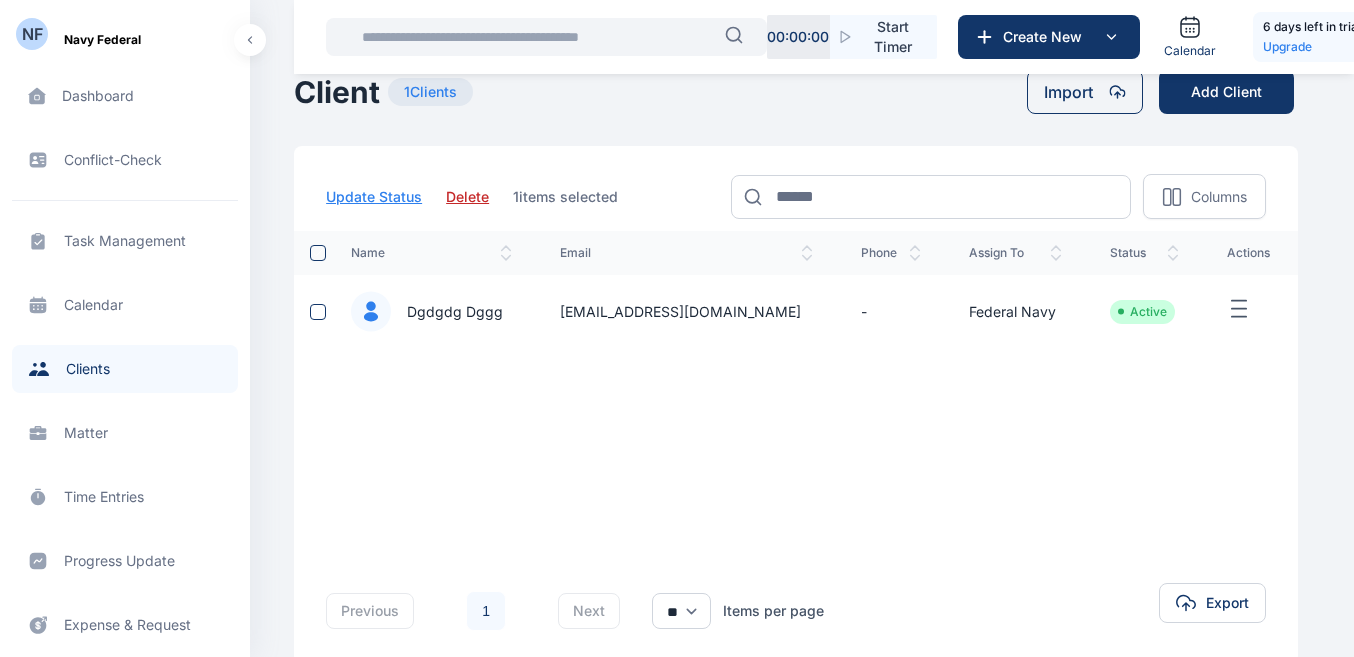 scroll, scrollTop: 0, scrollLeft: 0, axis: both 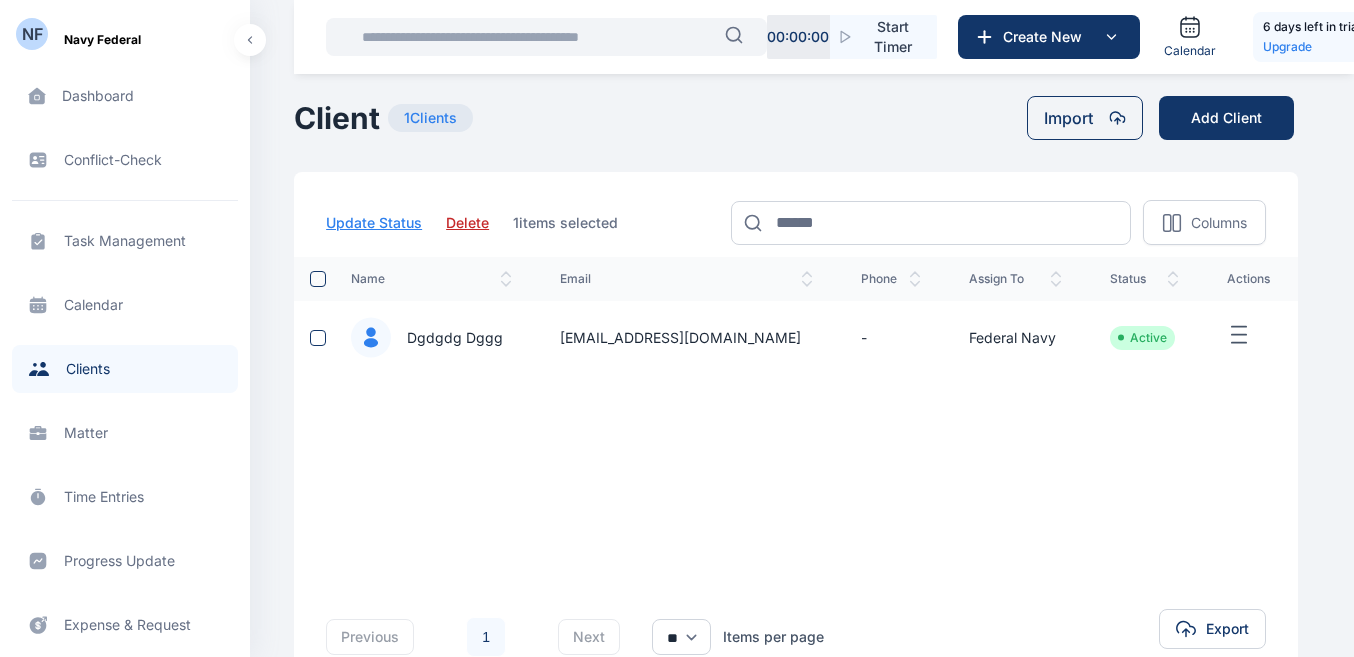 click 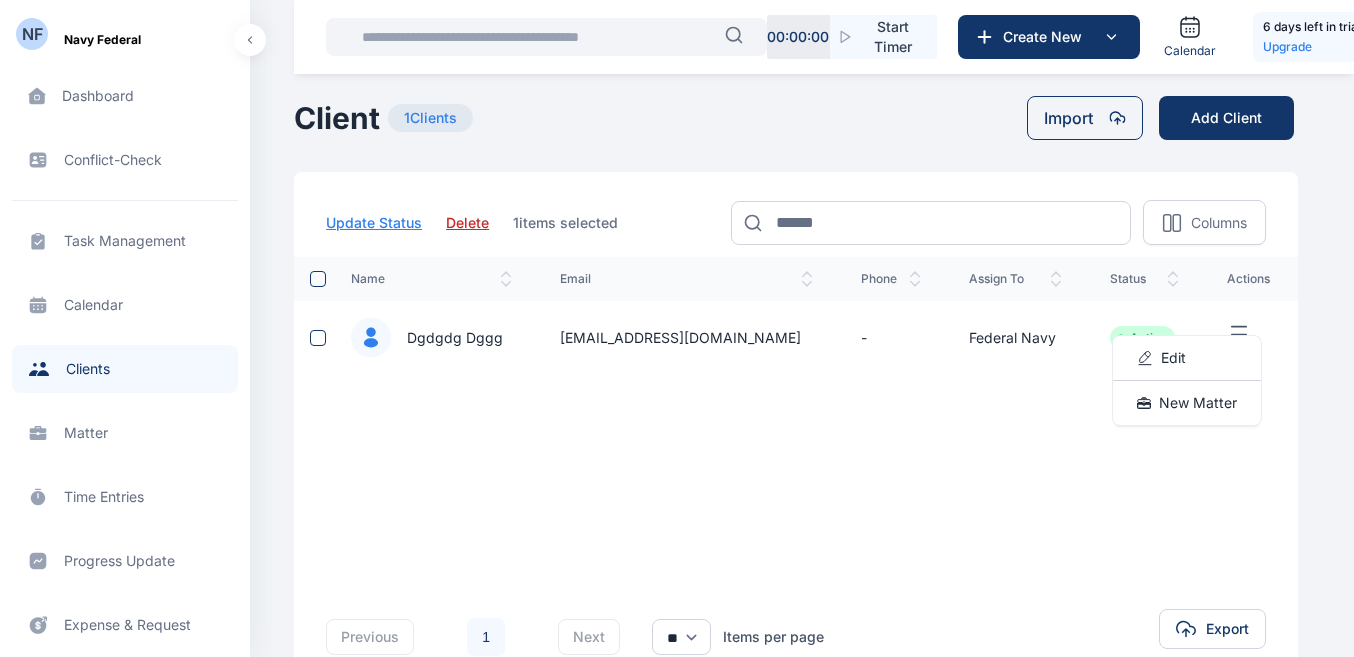 click on "name email phone assign to status actions dgdgdg dggg [EMAIL_ADDRESS][DOMAIN_NAME] - Federal Navy Active Edit New Matter" at bounding box center (796, 401) 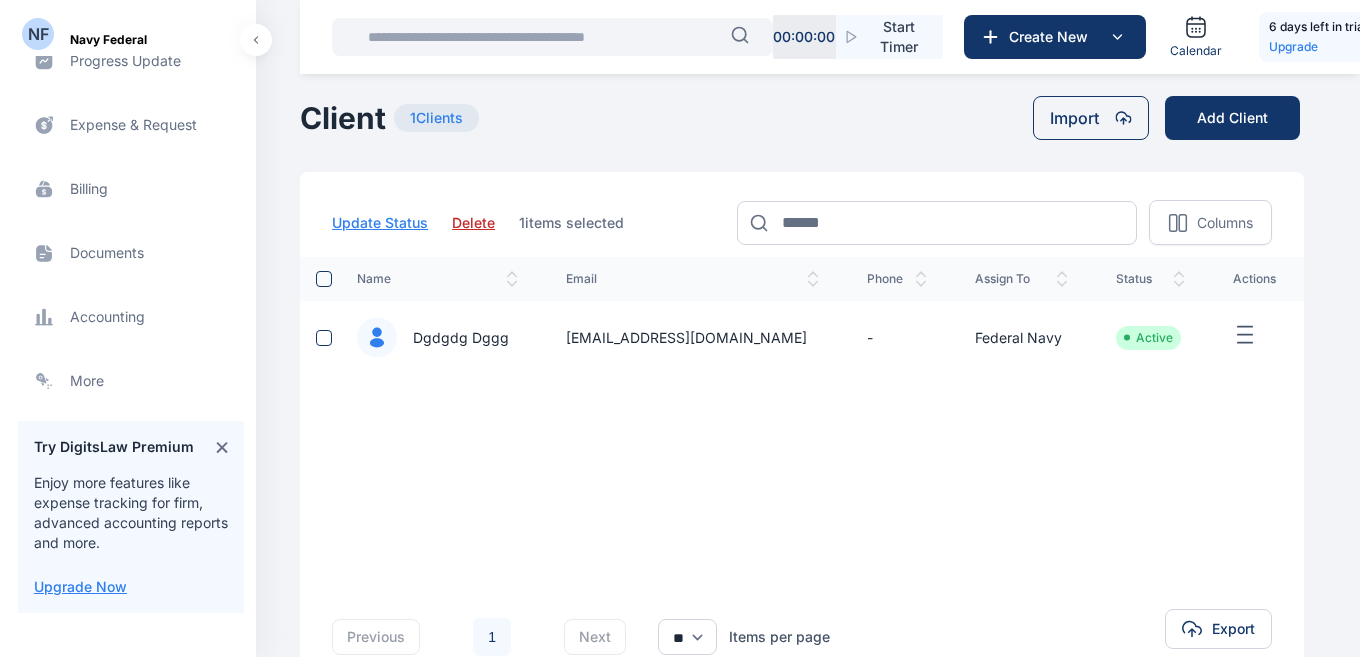 scroll, scrollTop: 600, scrollLeft: 0, axis: vertical 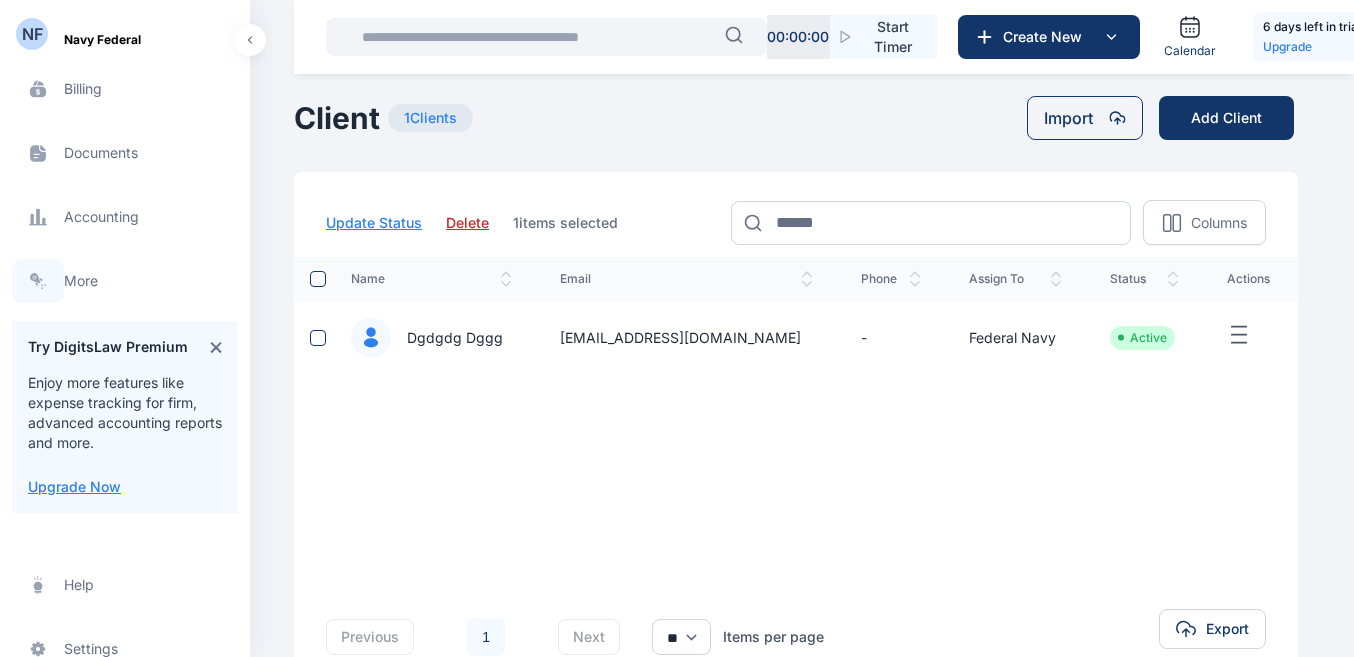 click at bounding box center (38, 281) 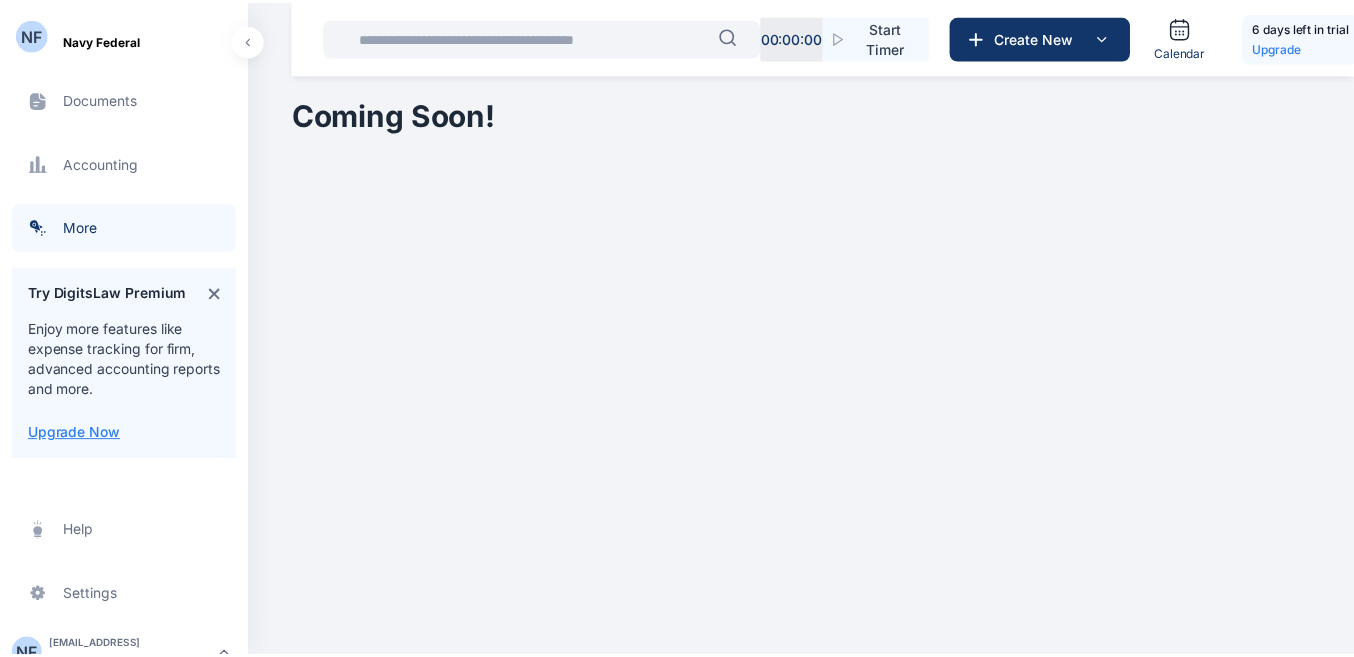 scroll, scrollTop: 680, scrollLeft: 0, axis: vertical 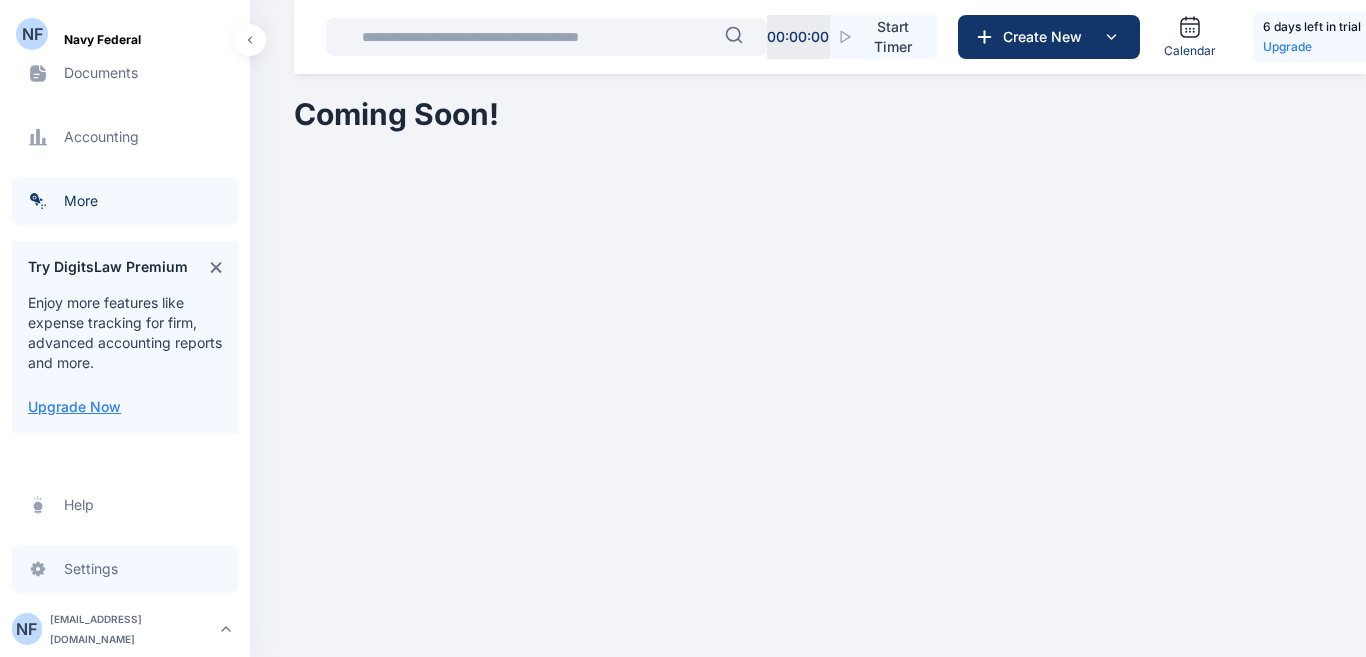 click at bounding box center (38, 569) 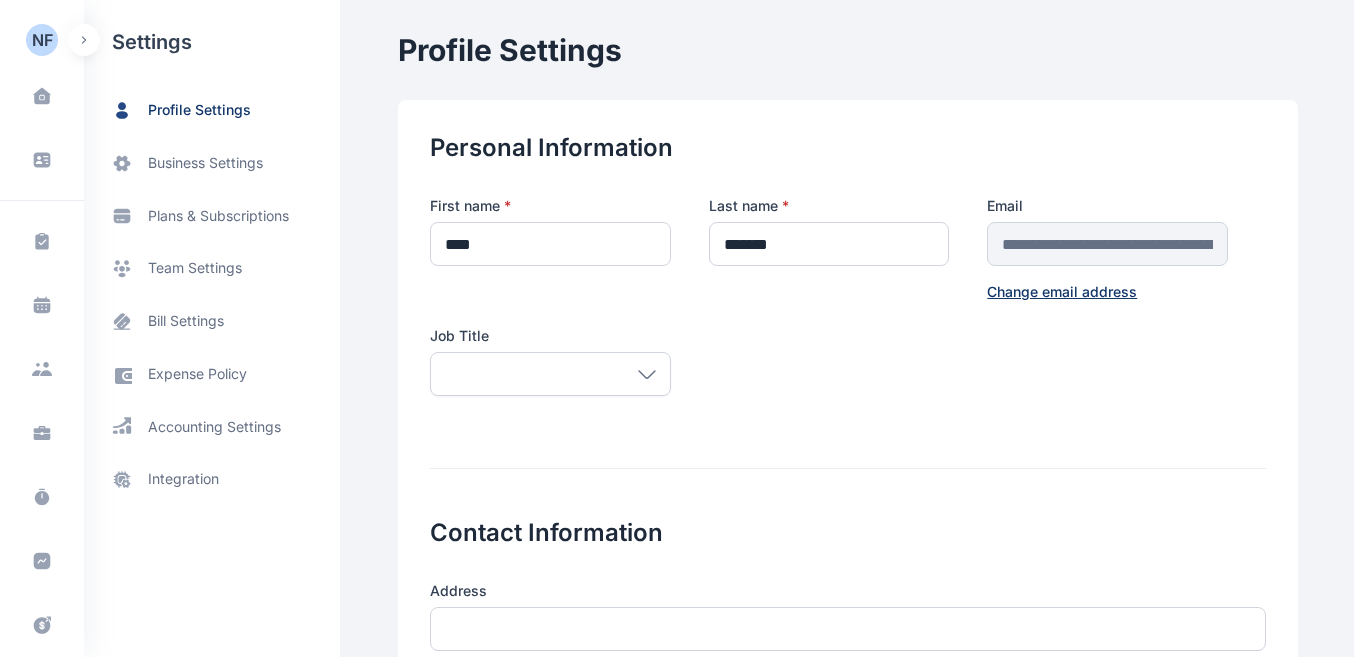 click at bounding box center (84, 40) 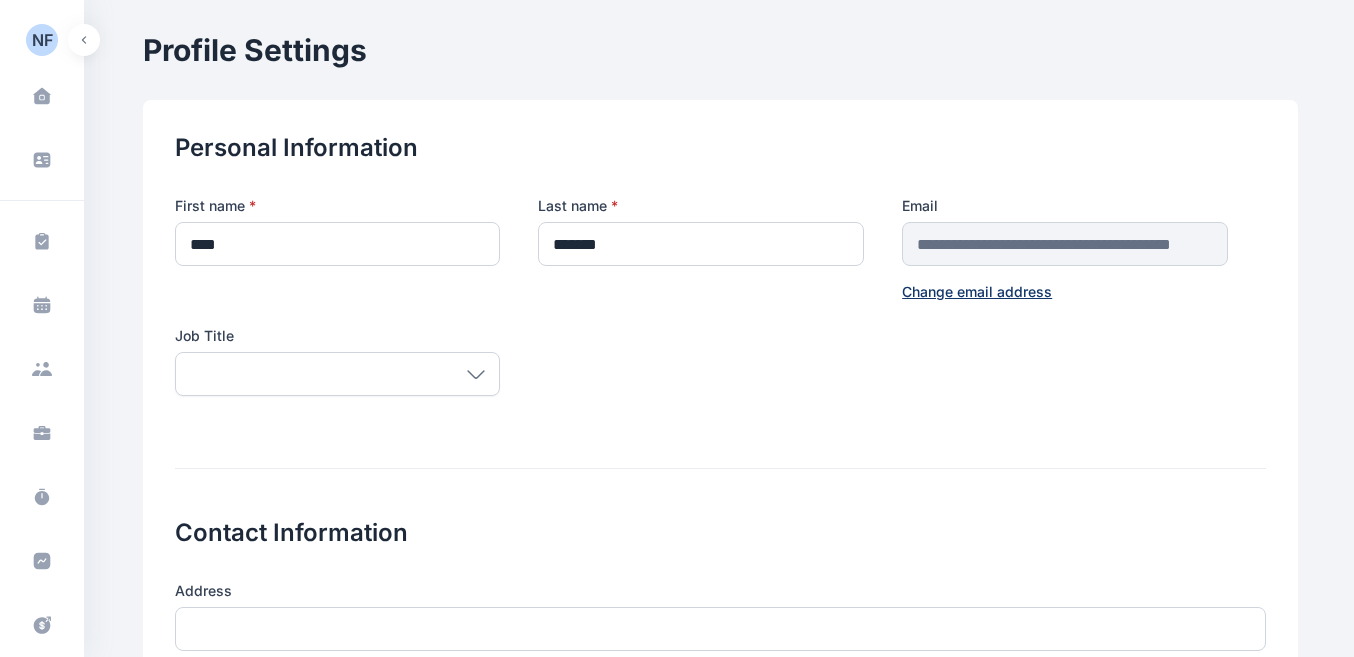 click at bounding box center (84, 40) 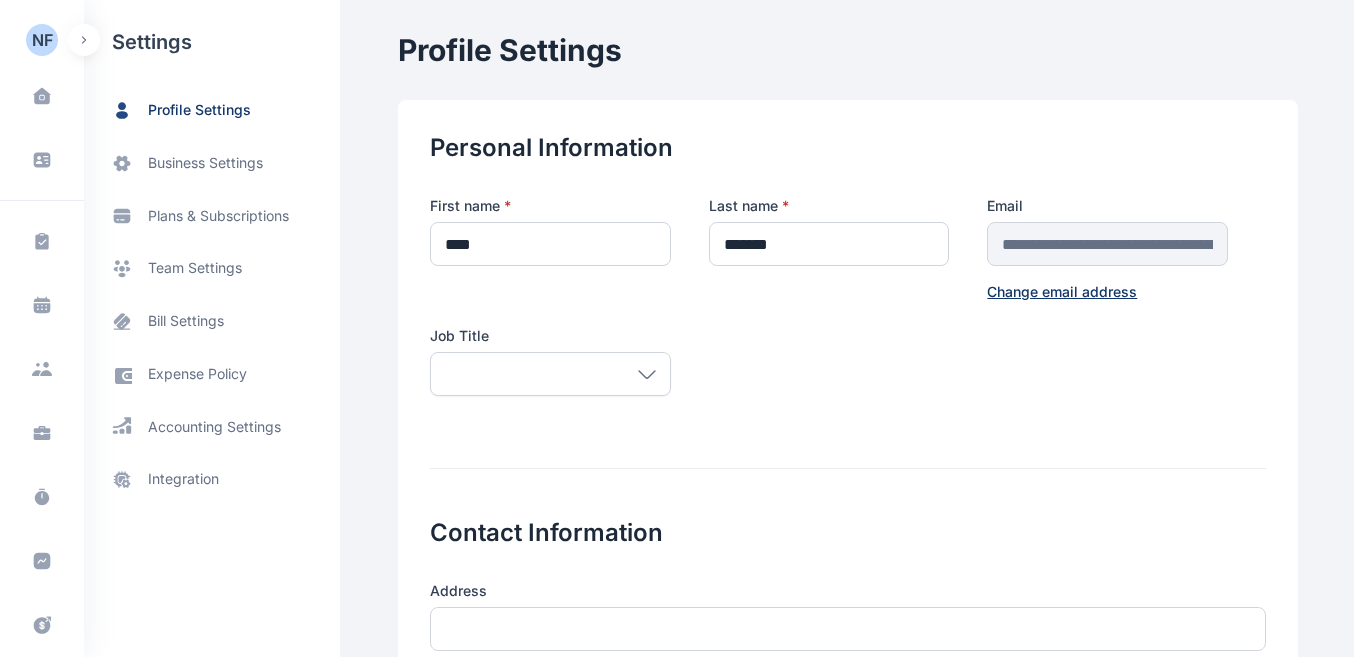 click at bounding box center (84, 40) 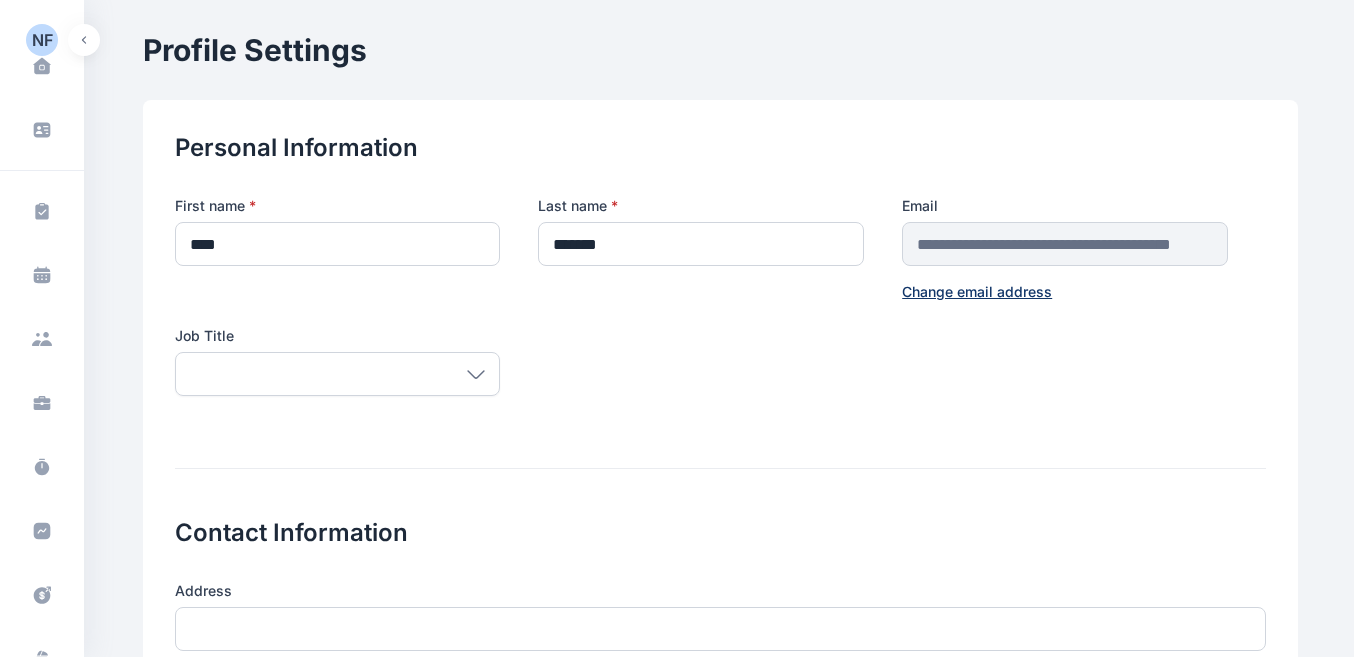 scroll, scrollTop: 432, scrollLeft: 0, axis: vertical 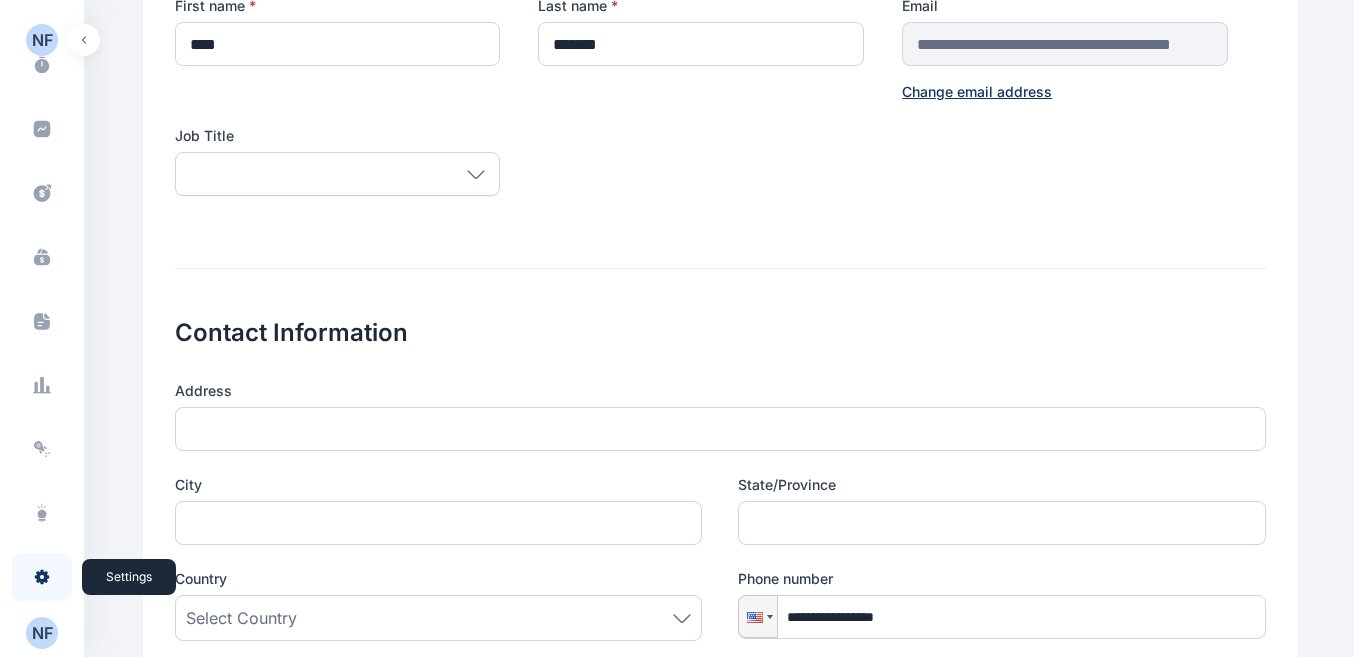 click 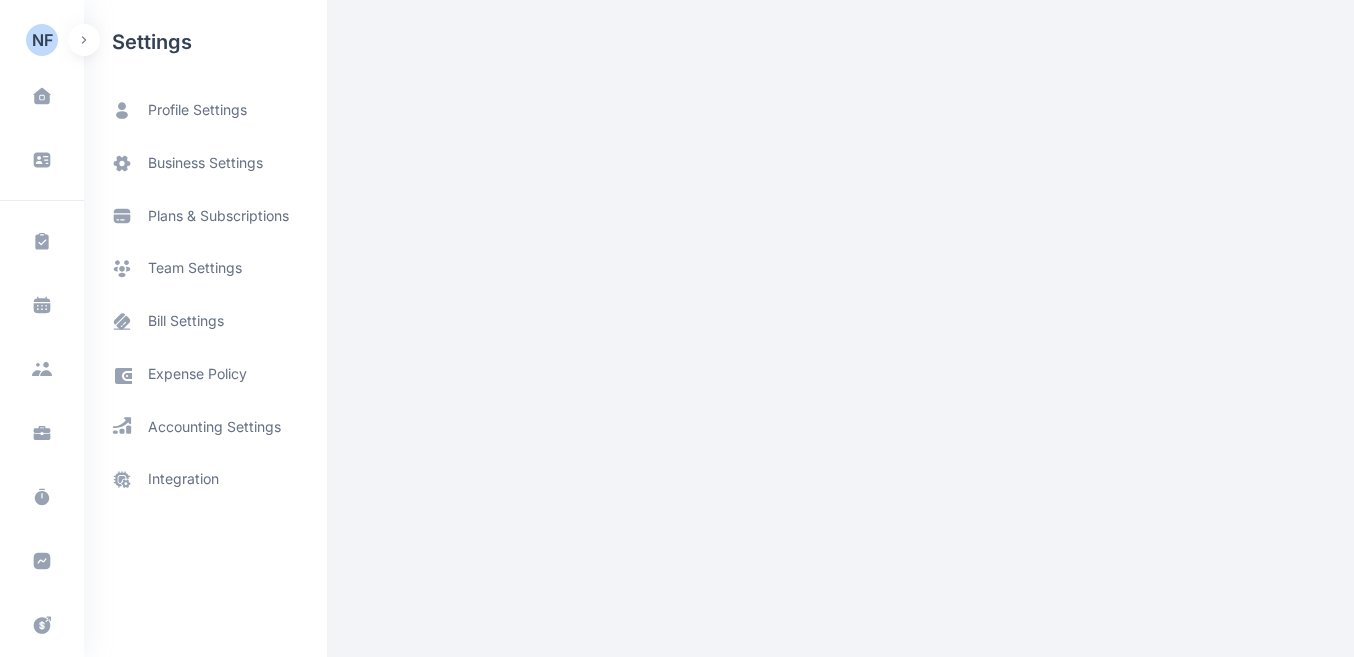 scroll, scrollTop: 0, scrollLeft: 0, axis: both 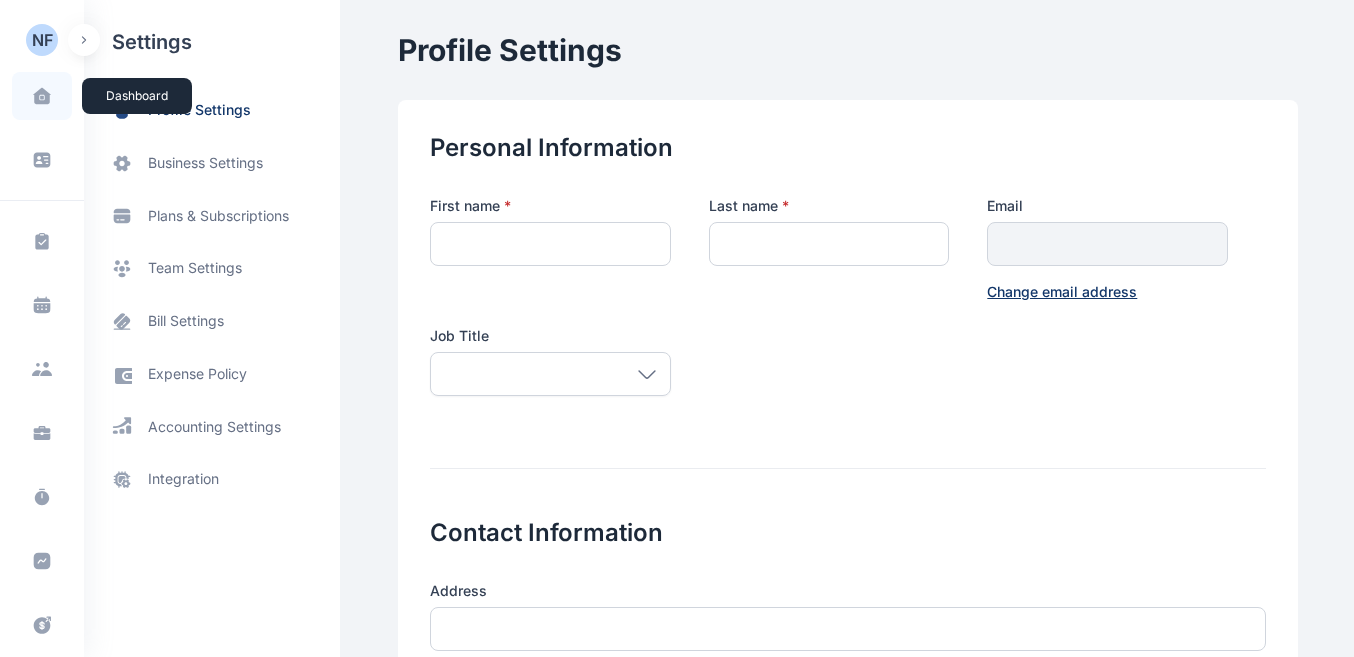 type on "****" 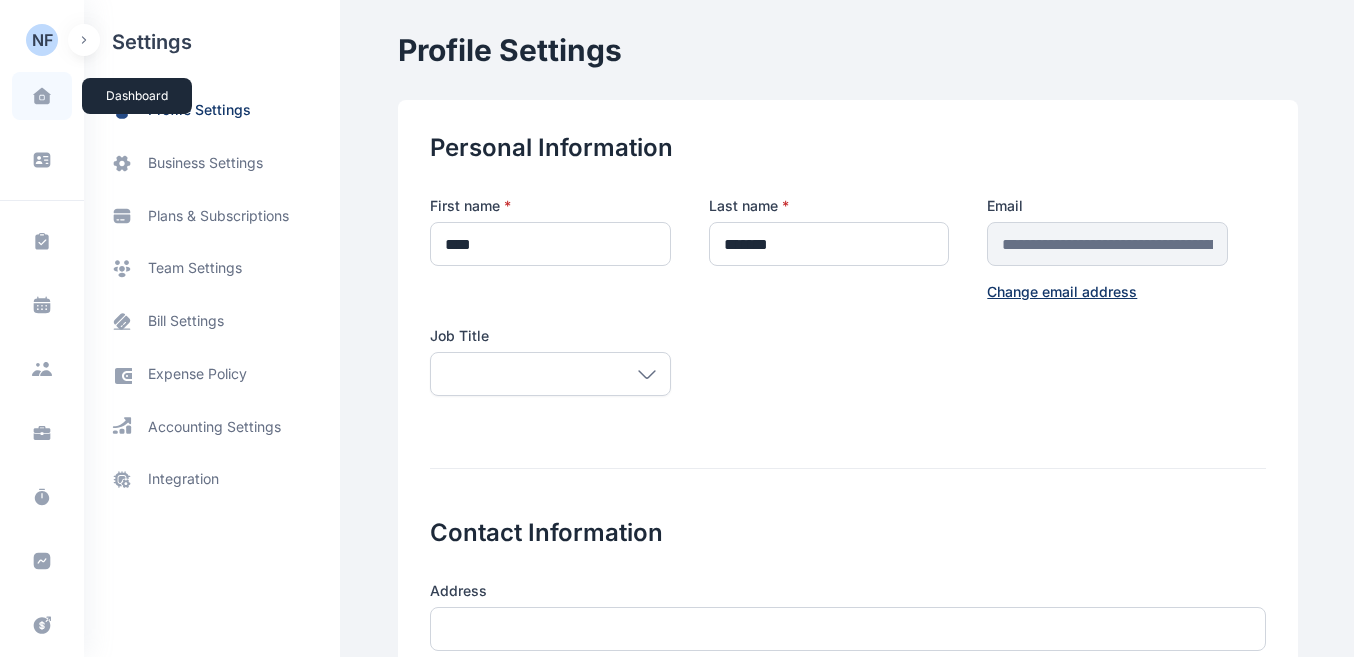 click 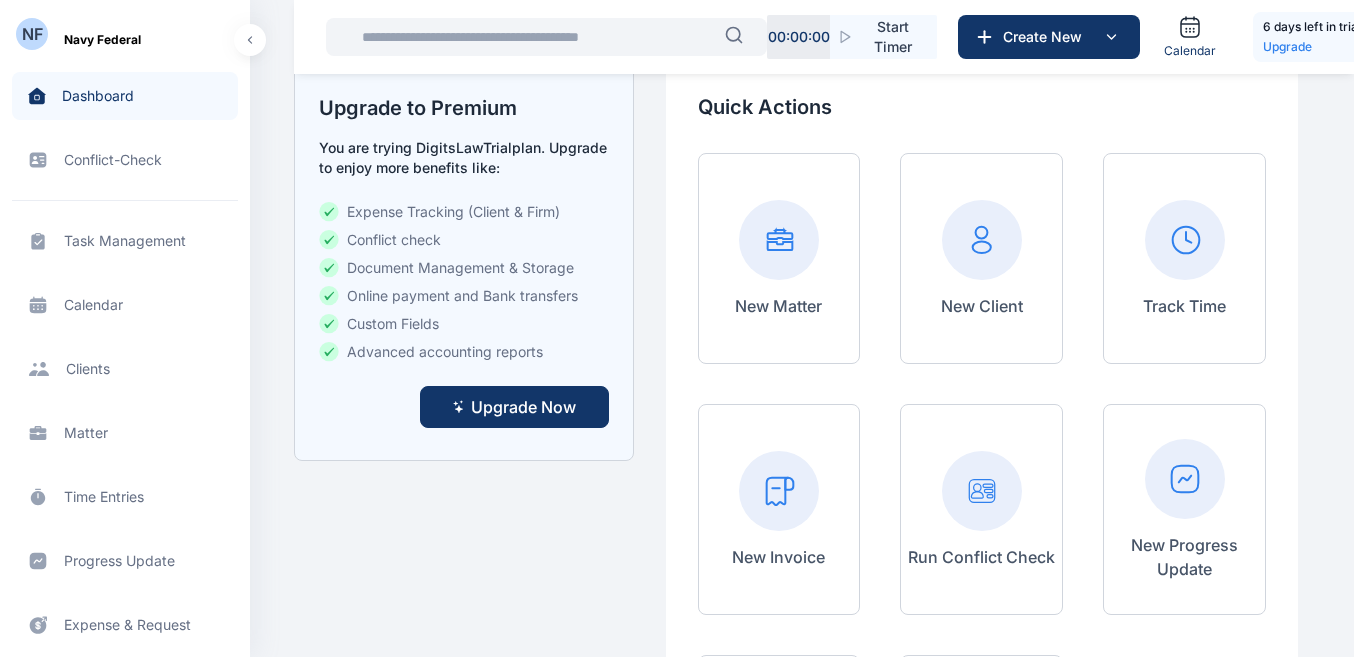 scroll, scrollTop: 267, scrollLeft: 0, axis: vertical 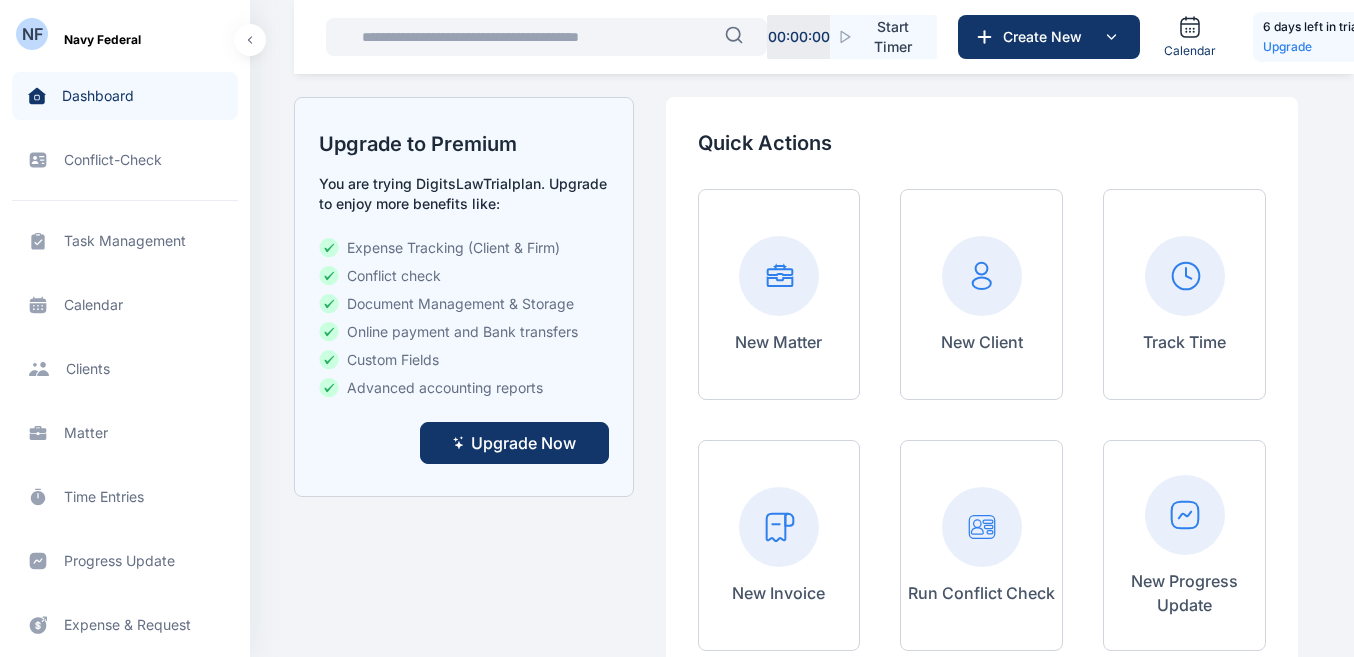 click 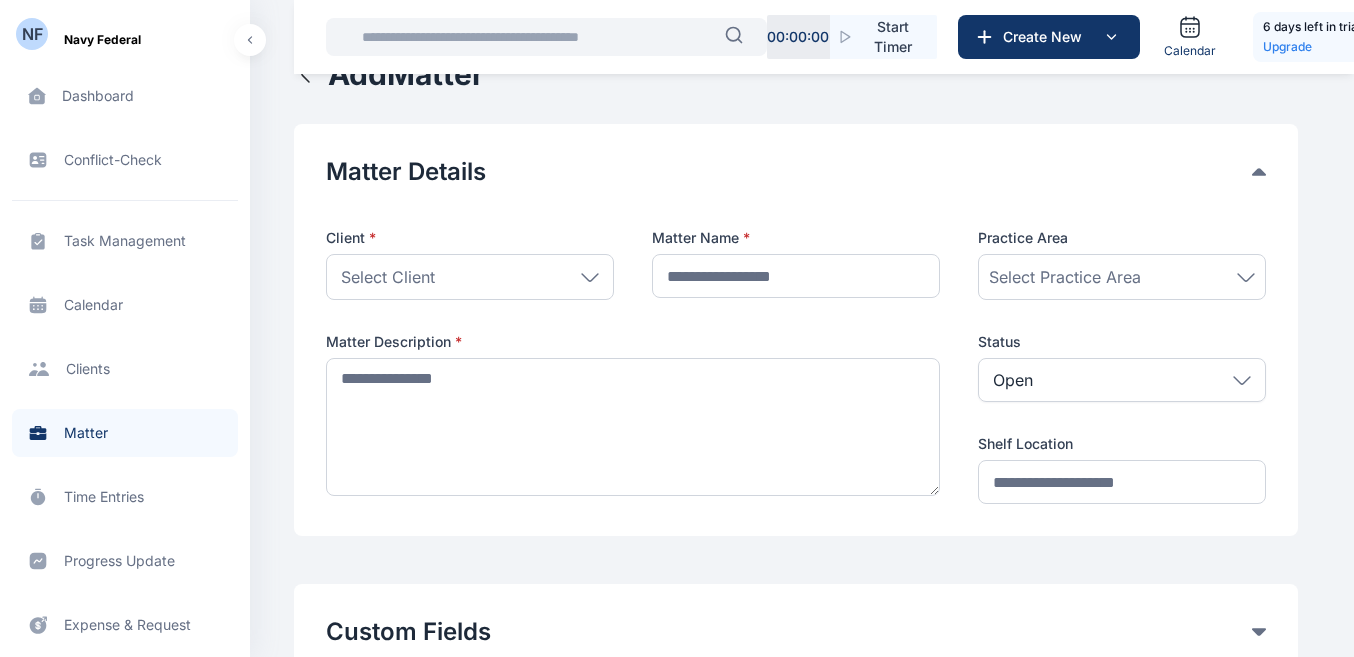 scroll, scrollTop: 0, scrollLeft: 0, axis: both 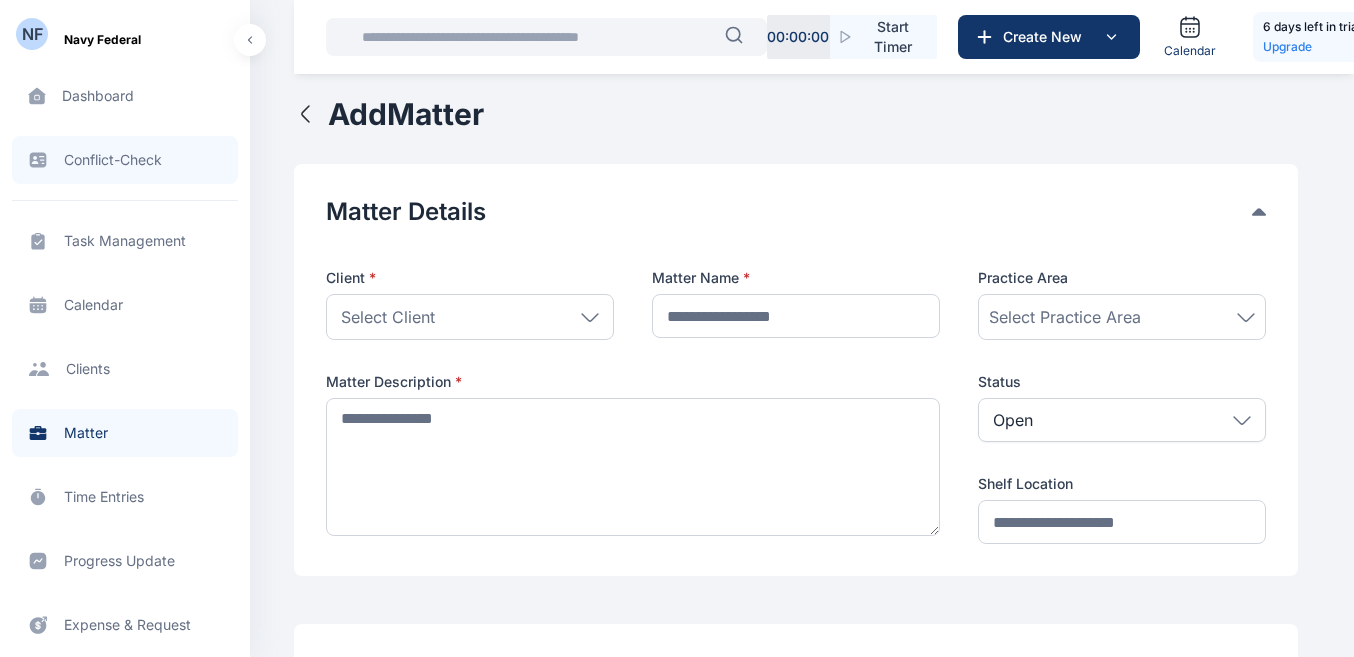 click on "Conflict-Check conflict-check conflict-check" at bounding box center (125, 160) 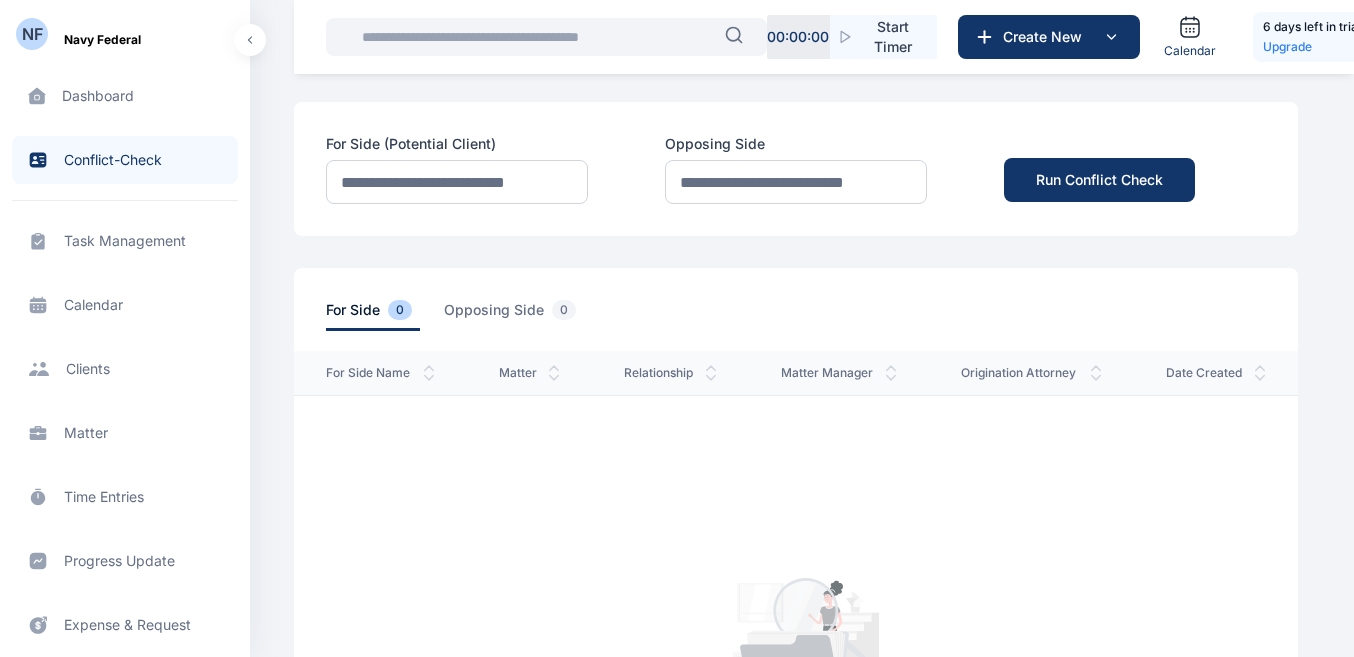 scroll, scrollTop: 100, scrollLeft: 0, axis: vertical 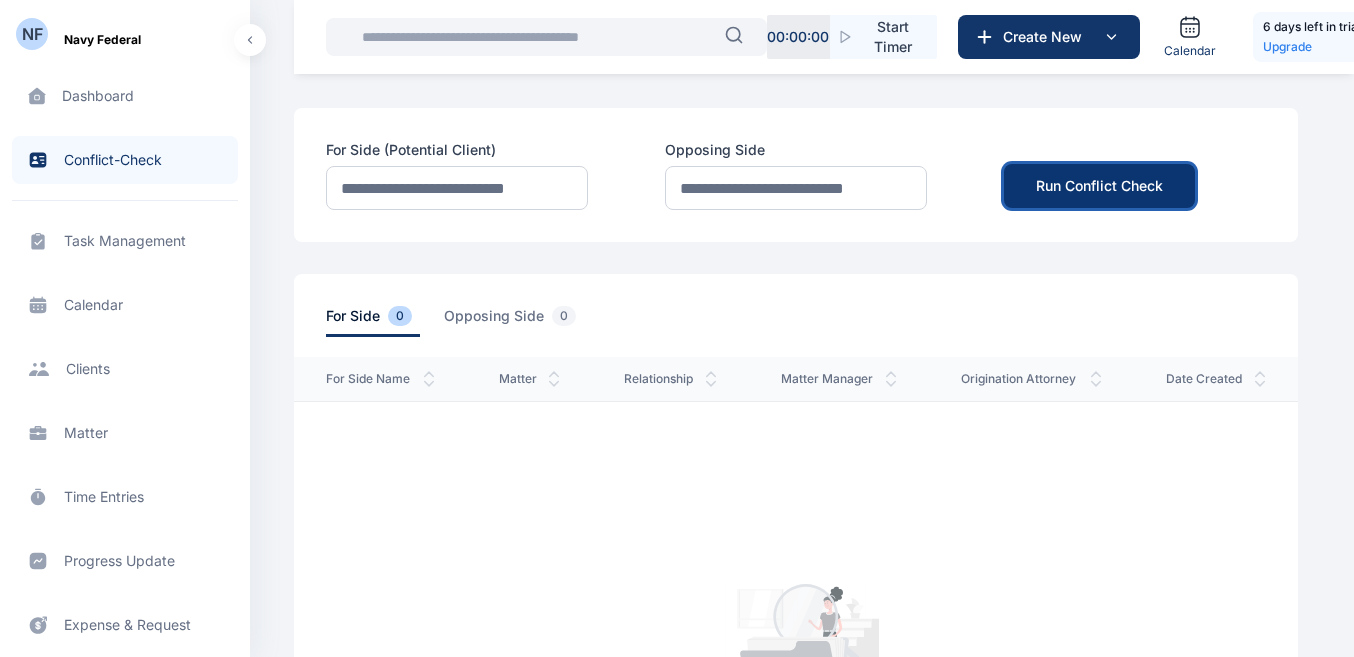 click on "Run Conflict Check" at bounding box center (1099, 186) 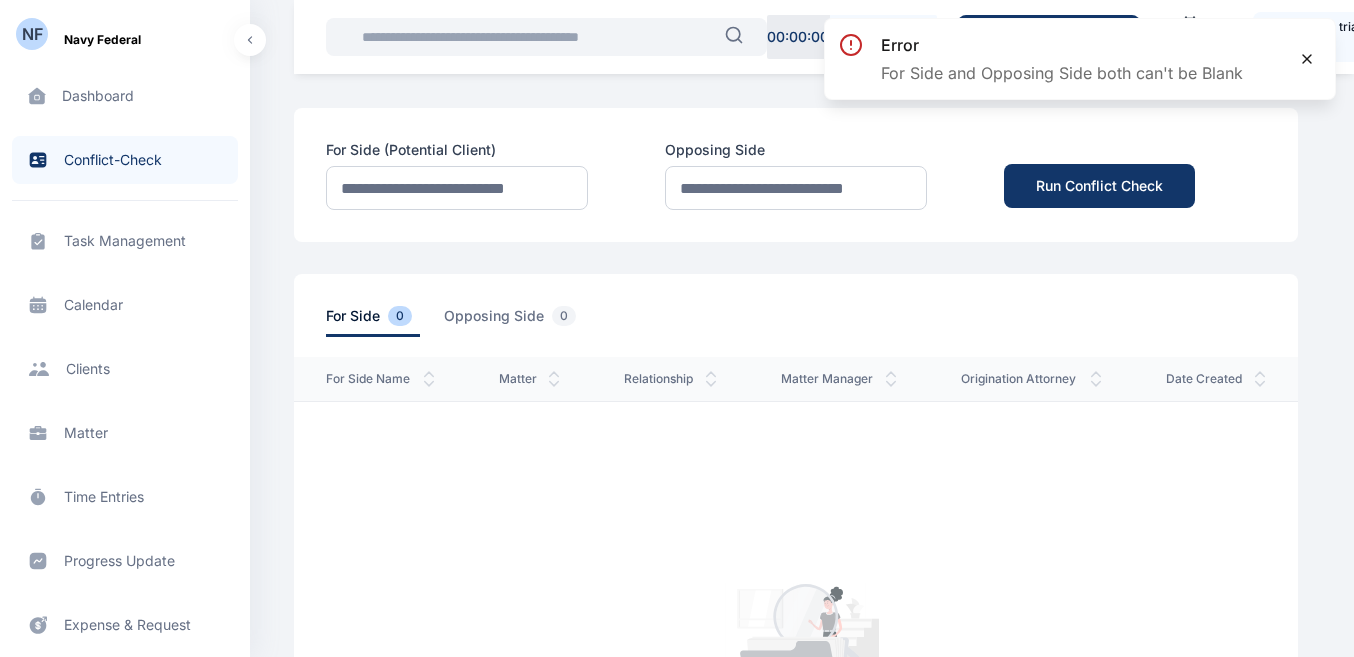 click 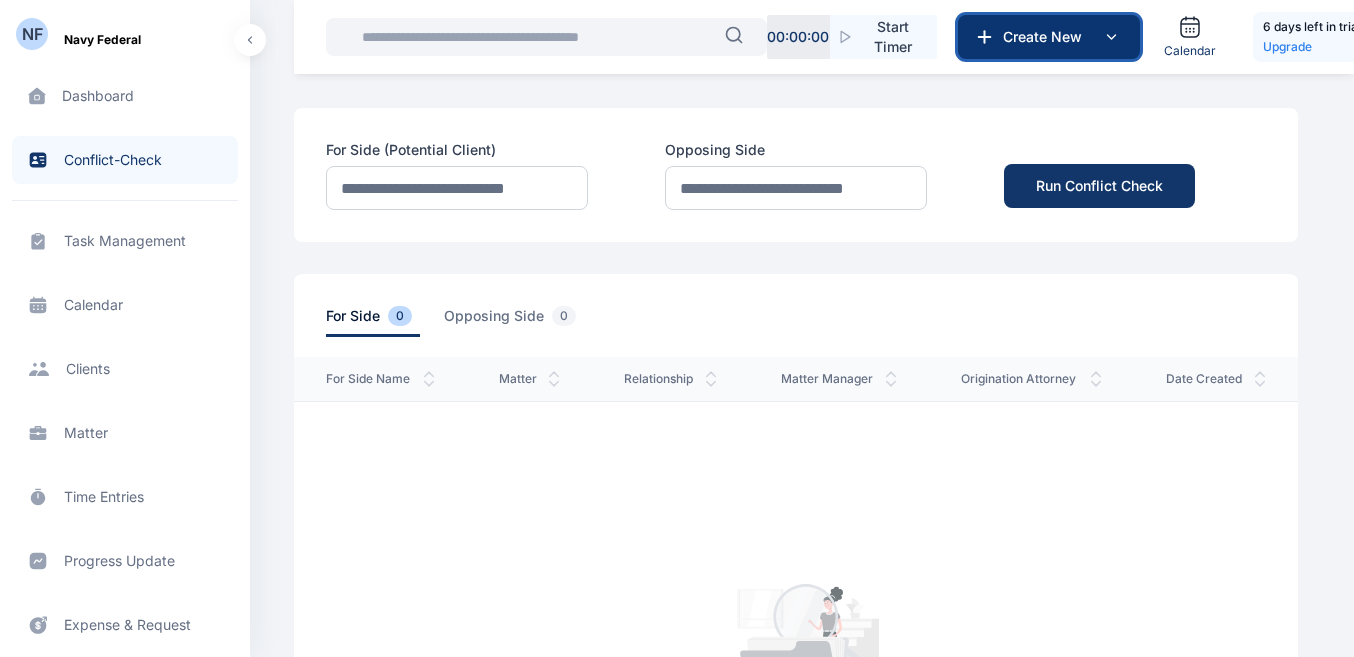 click 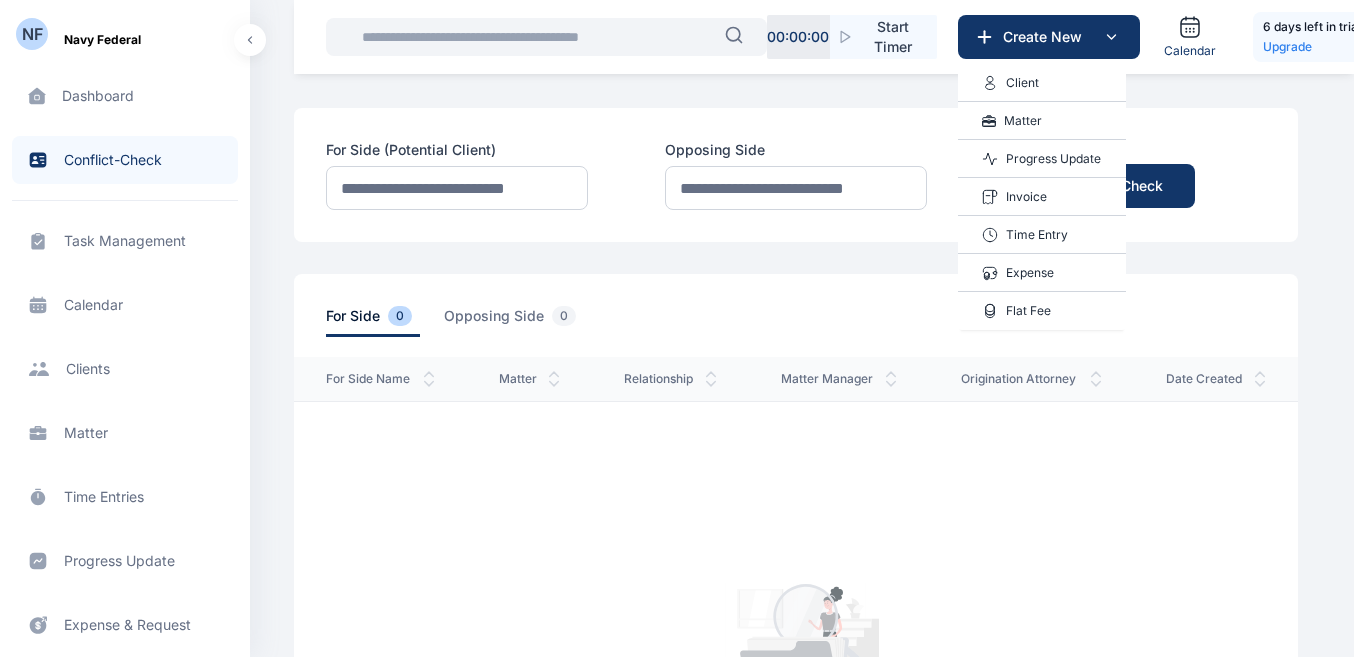 click on "Progress Update" at bounding box center (1053, 159) 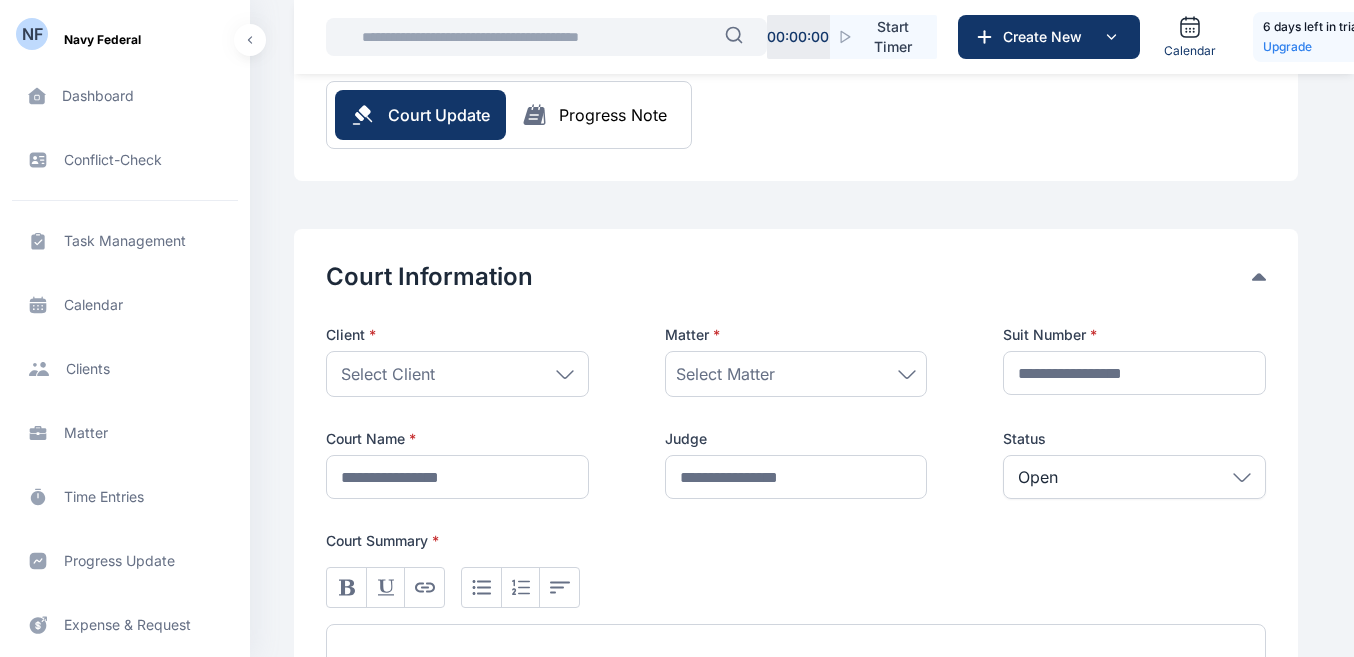scroll, scrollTop: 200, scrollLeft: 0, axis: vertical 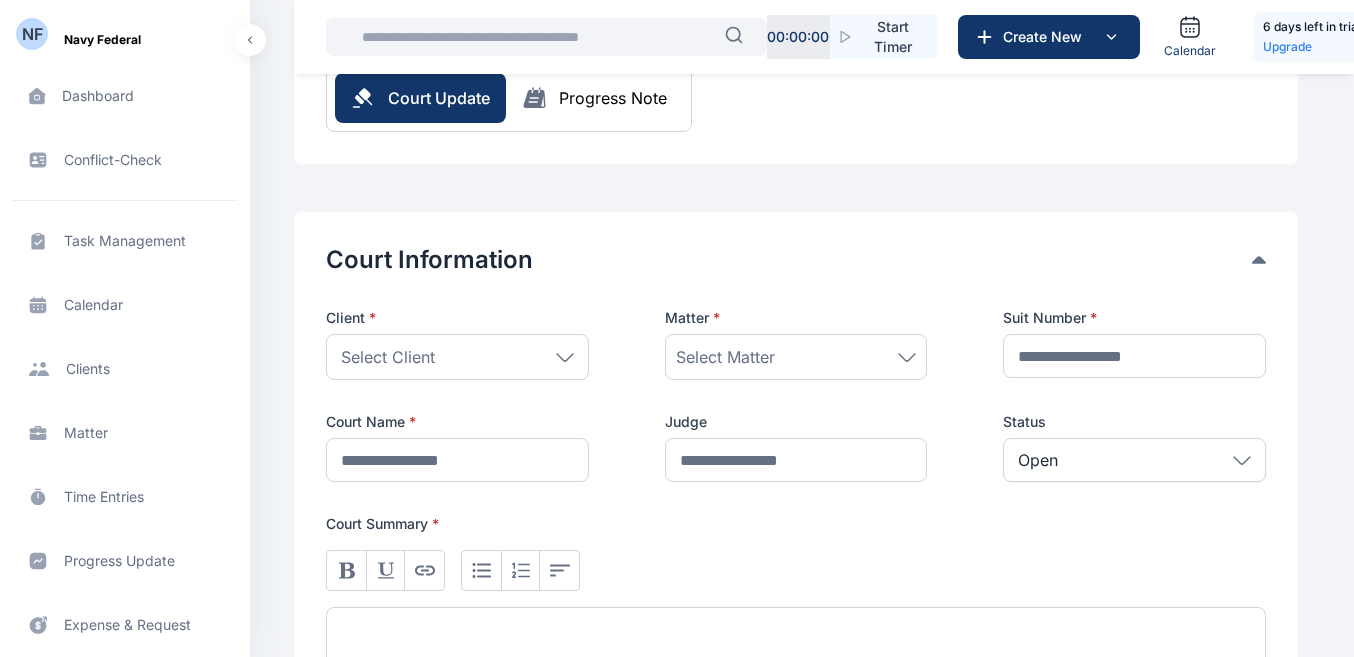 click on "Progress Note" at bounding box center [613, 98] 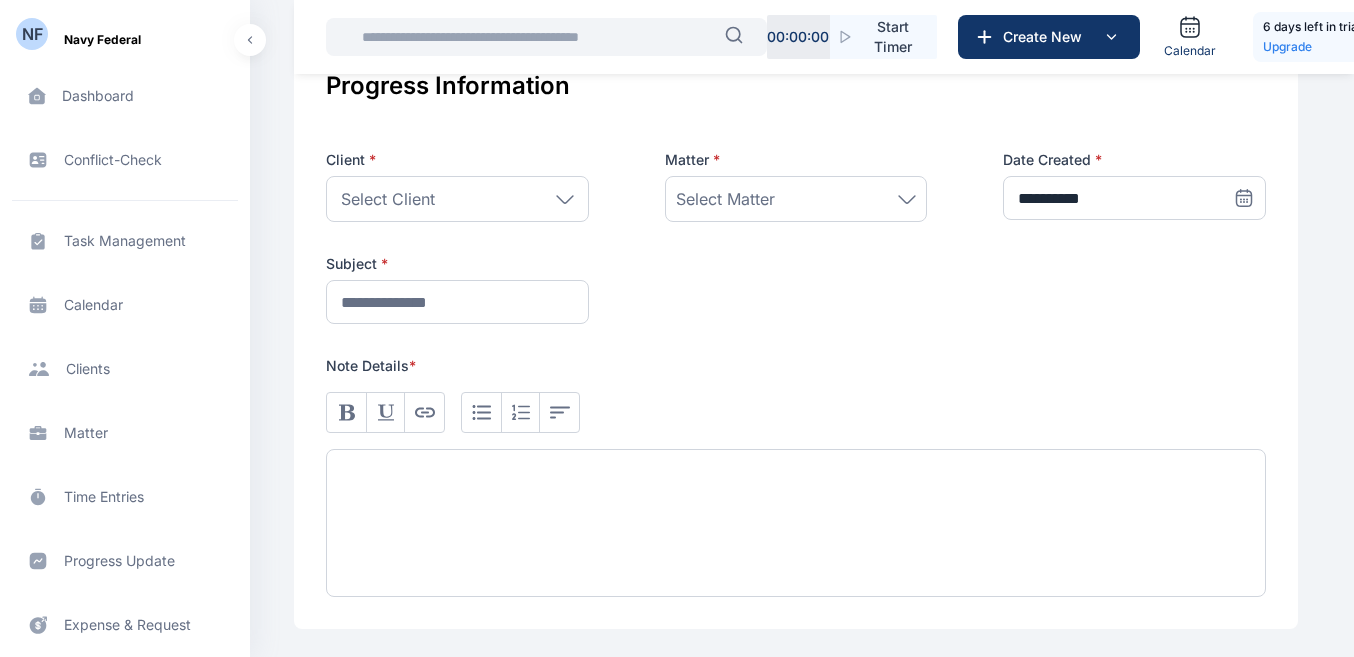 scroll, scrollTop: 400, scrollLeft: 0, axis: vertical 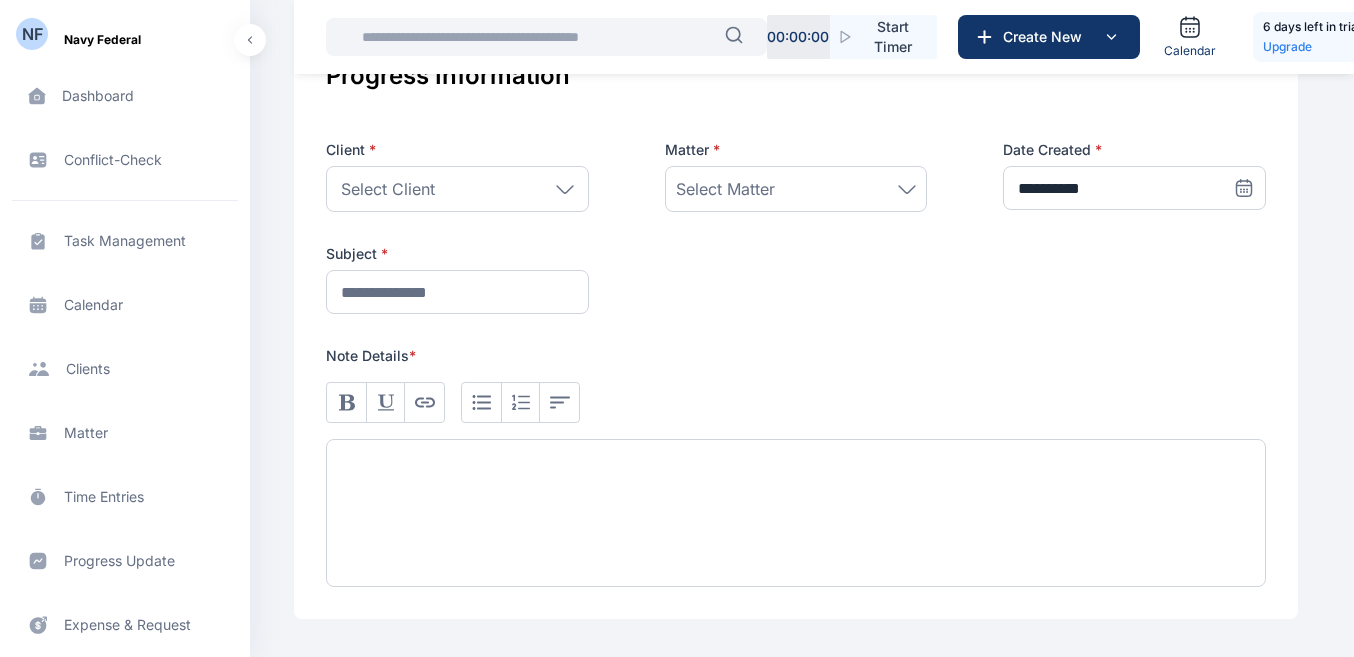 click on "Select Client" at bounding box center (457, 189) 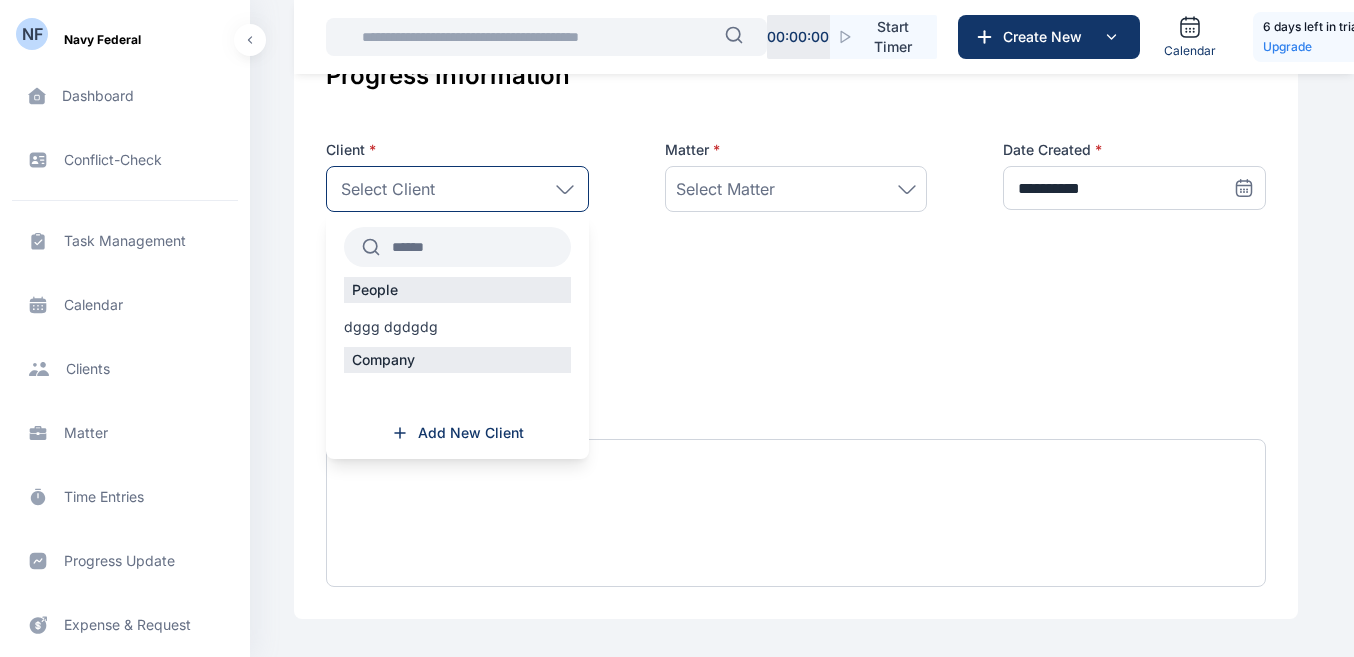click on "People" at bounding box center (375, 290) 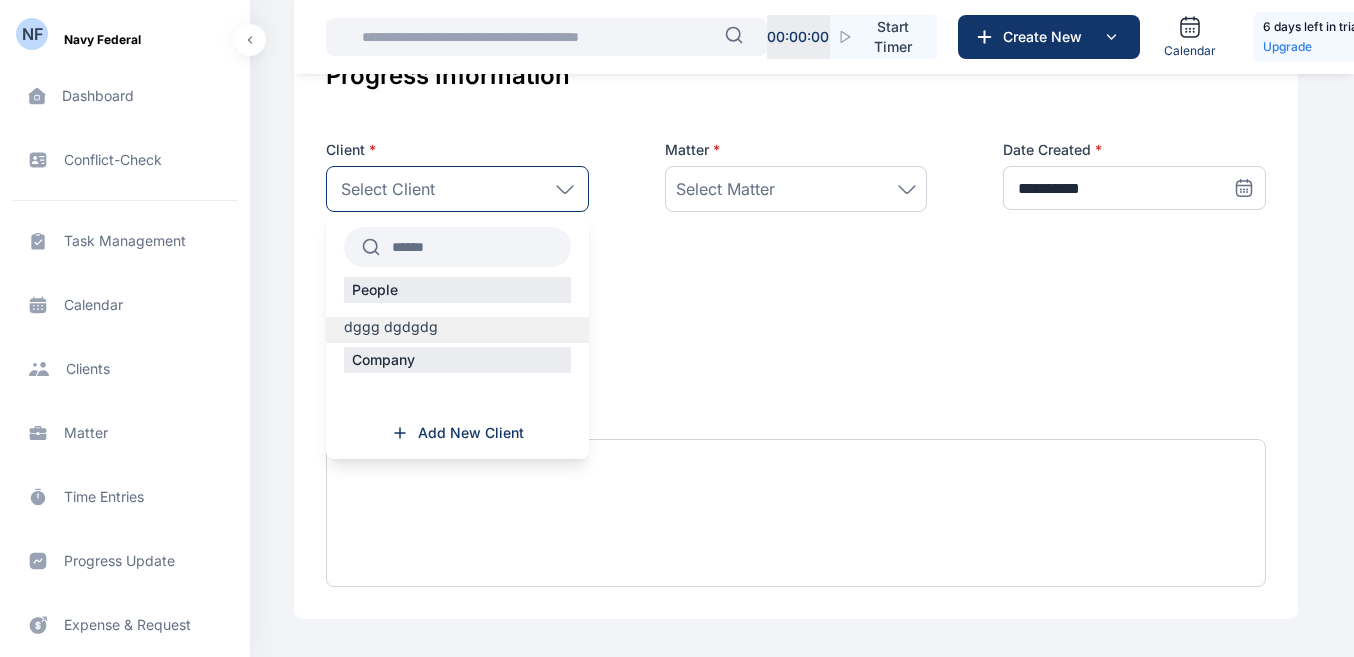 click on "dggg dgdgdg" at bounding box center [391, 327] 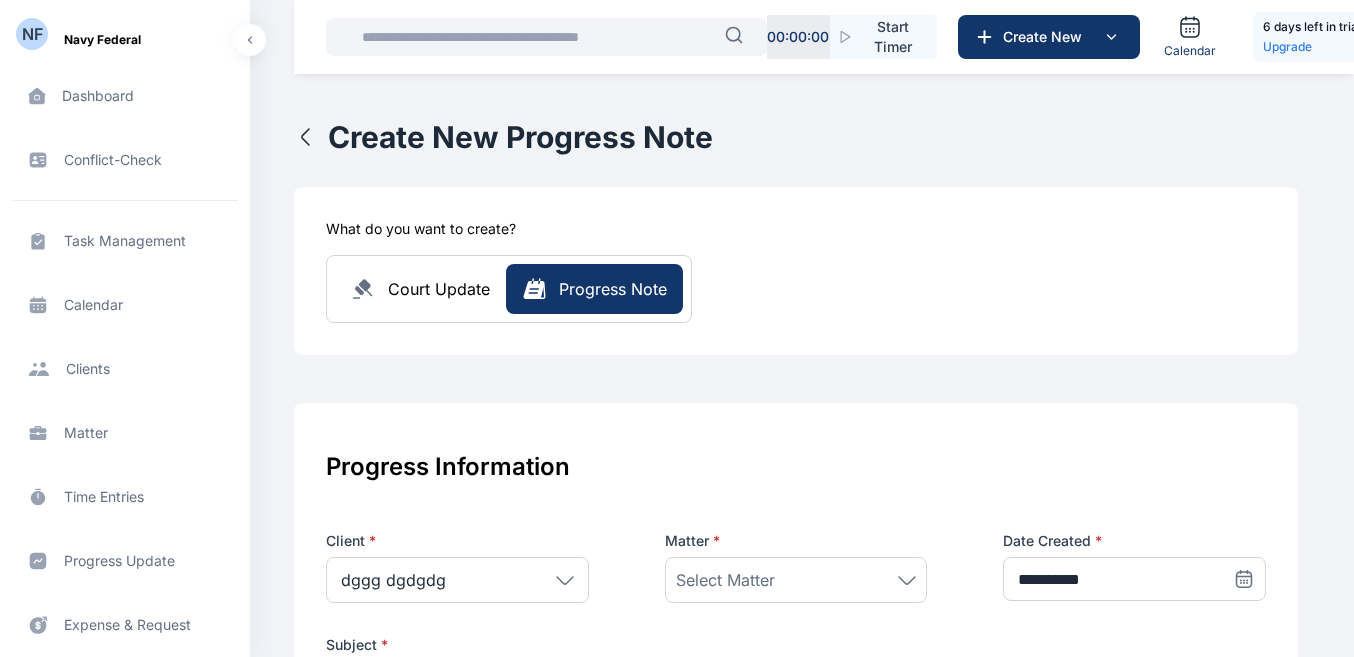 scroll, scrollTop: 0, scrollLeft: 0, axis: both 